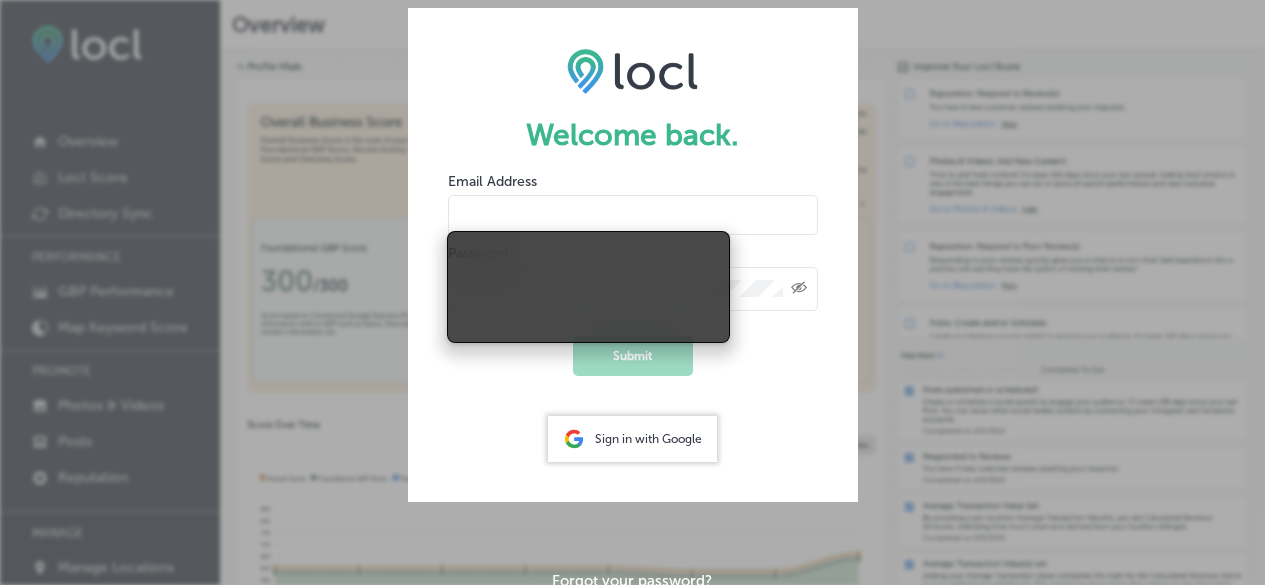 scroll, scrollTop: 0, scrollLeft: 0, axis: both 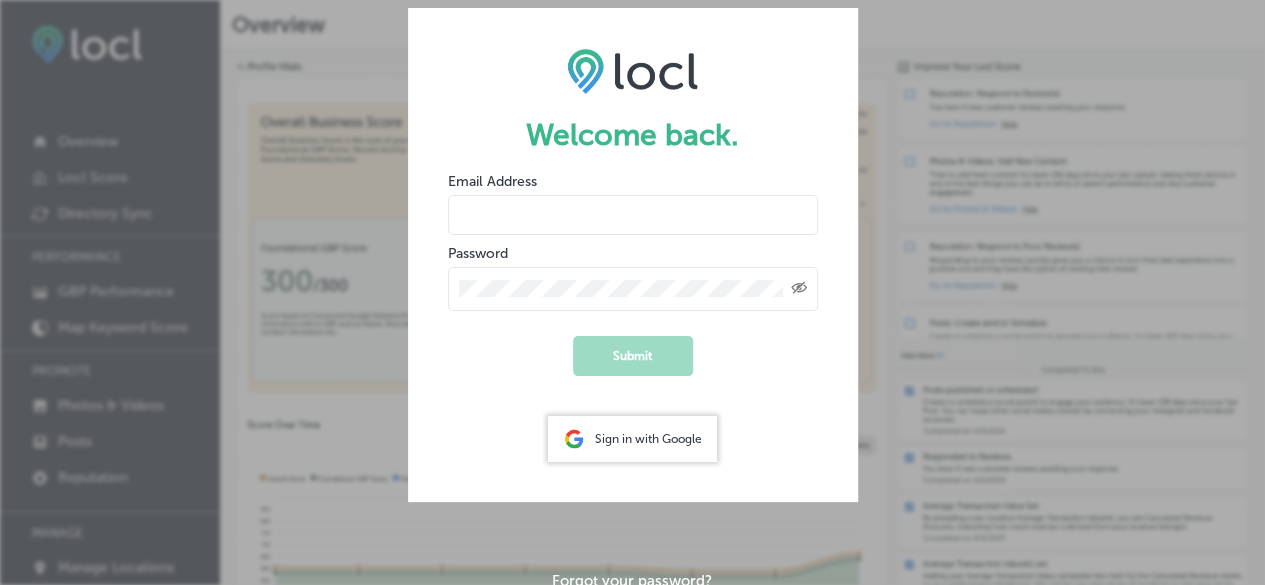type on "[EMAIL_ADDRESS][DOMAIN_NAME]" 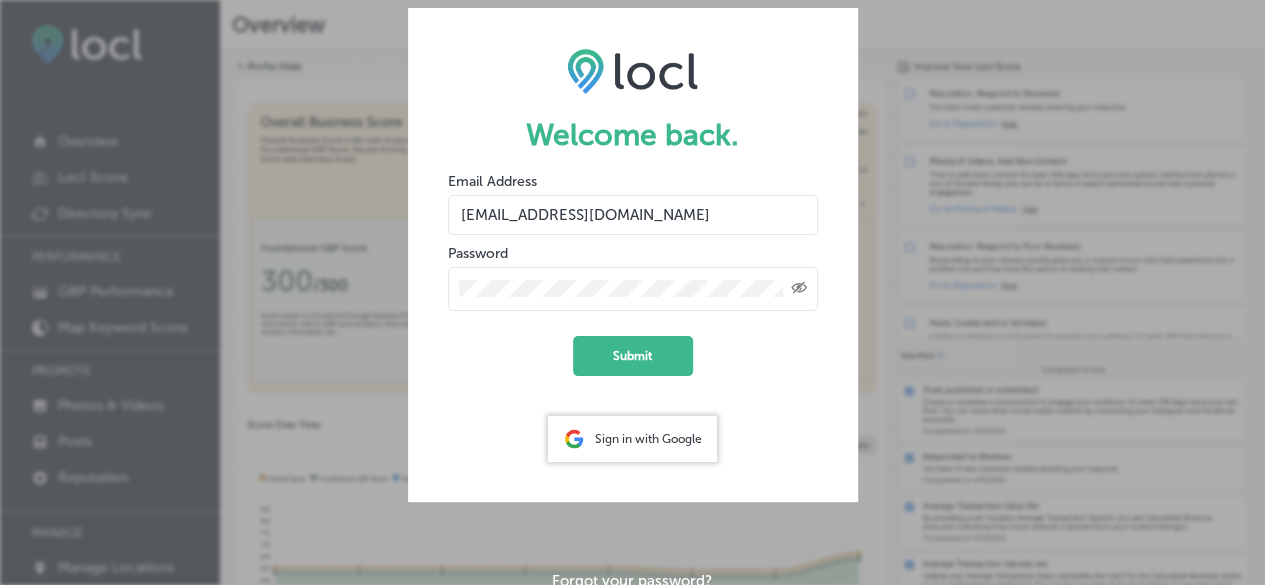 scroll, scrollTop: 0, scrollLeft: 0, axis: both 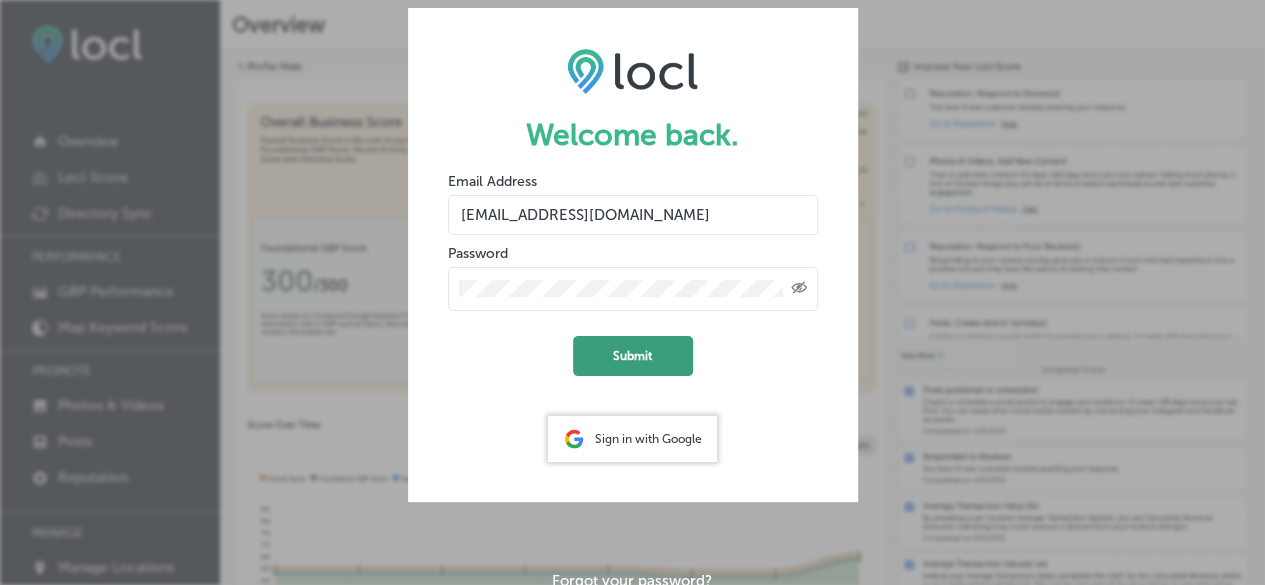 click on "Submit" 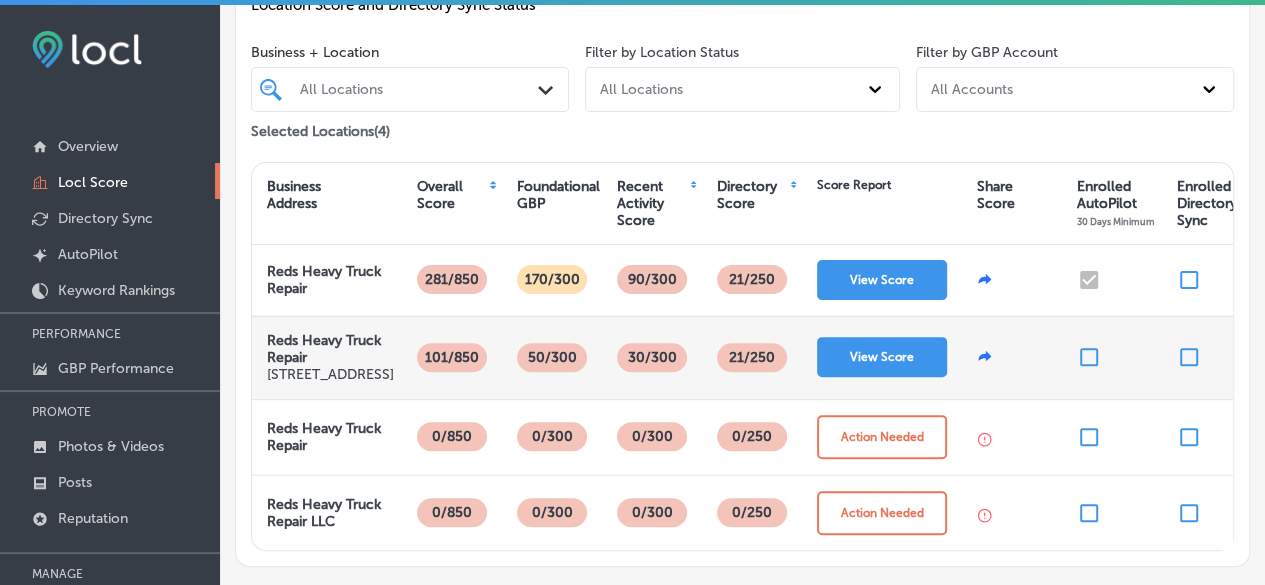 scroll, scrollTop: 223, scrollLeft: 0, axis: vertical 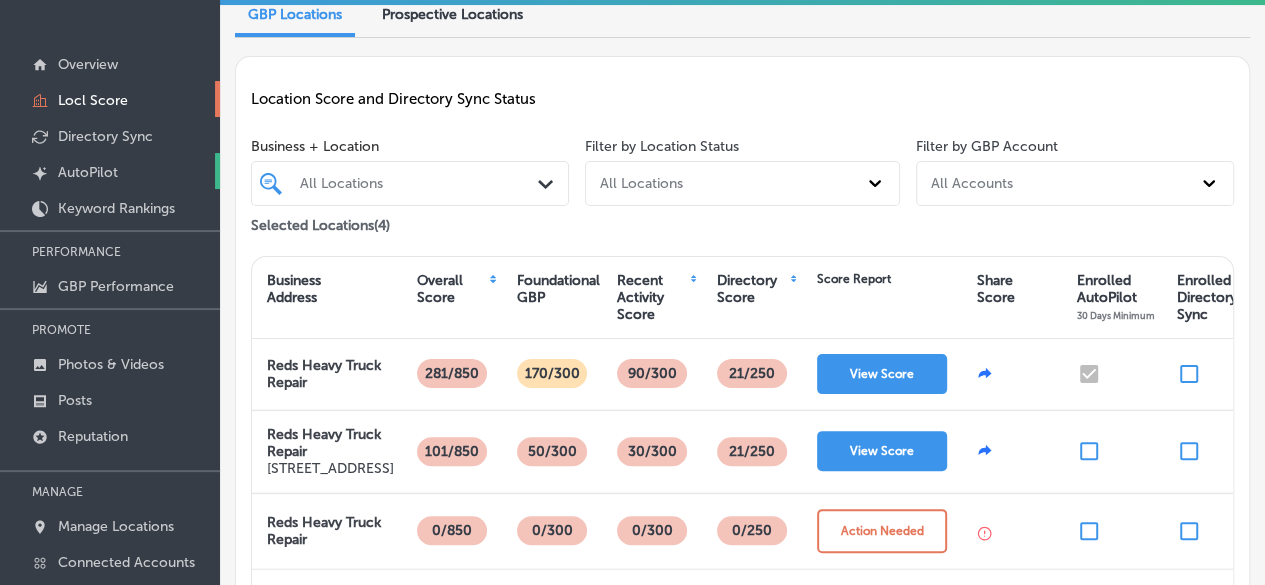 click on "AutoPilot" at bounding box center [88, 172] 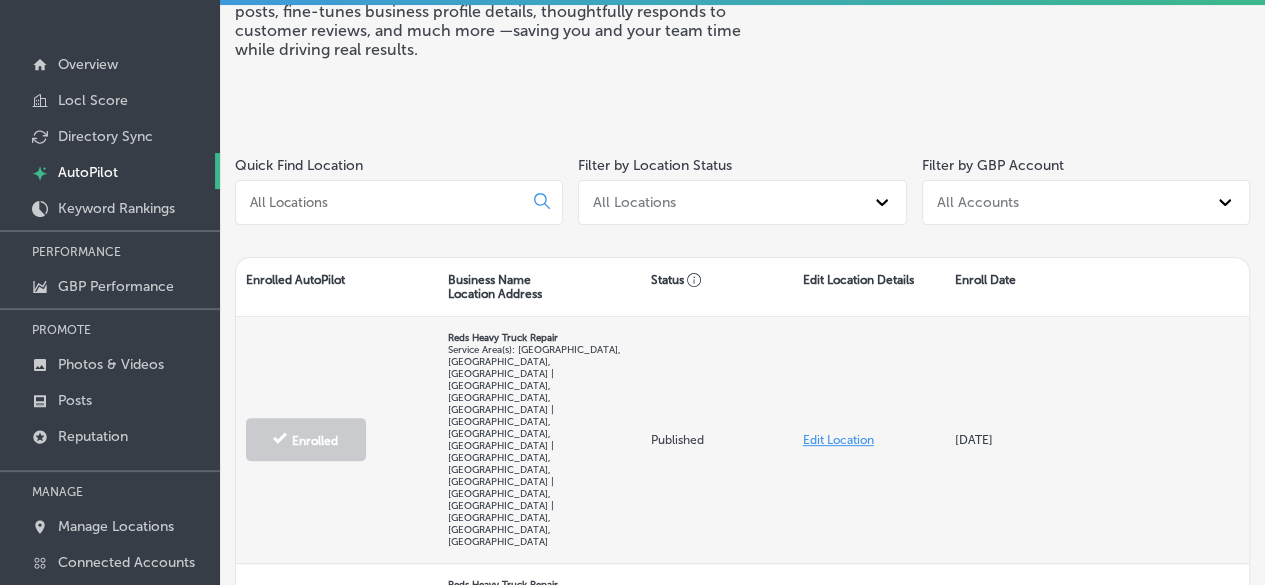 scroll, scrollTop: 200, scrollLeft: 0, axis: vertical 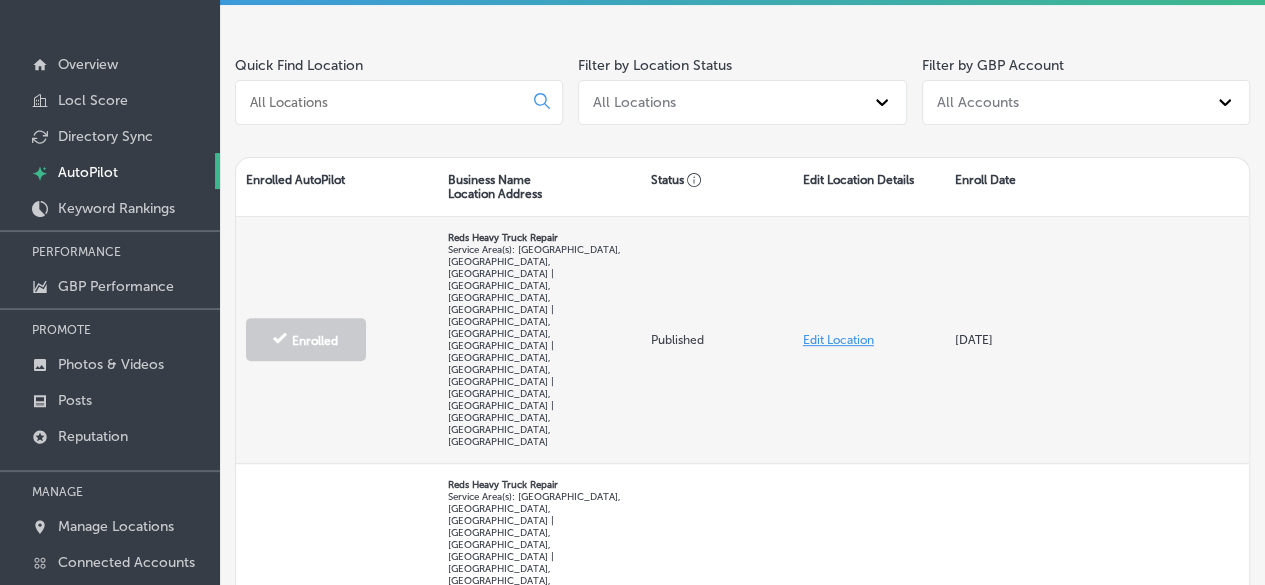 click on "Edit Location" at bounding box center (838, 340) 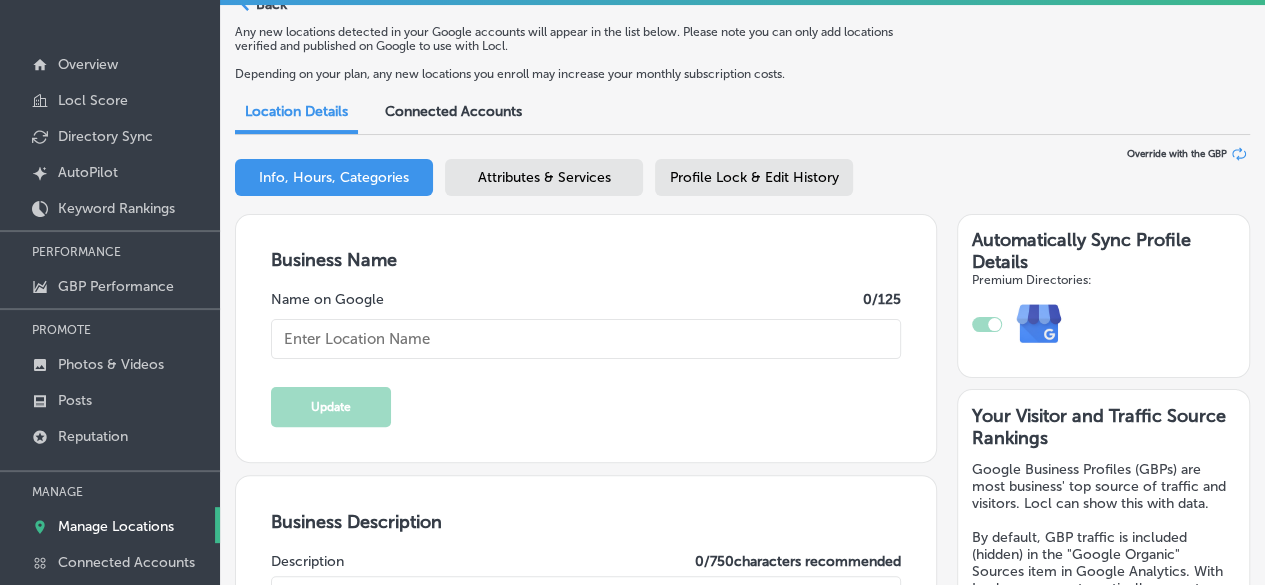 type on "Reds Heavy Truck Repair" 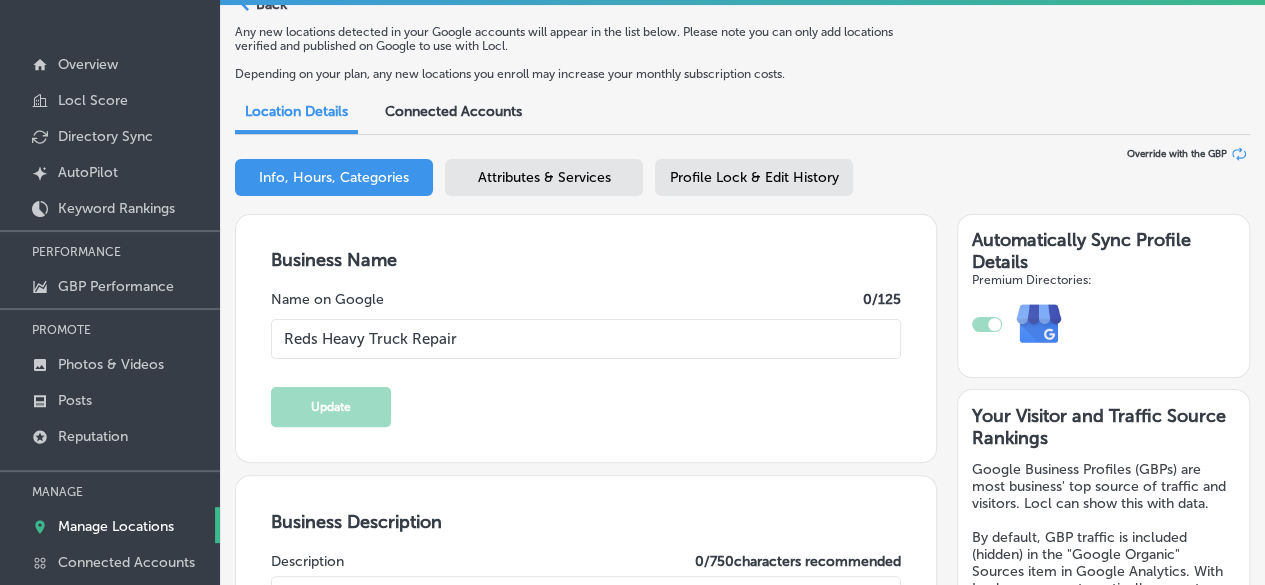 scroll, scrollTop: 100, scrollLeft: 0, axis: vertical 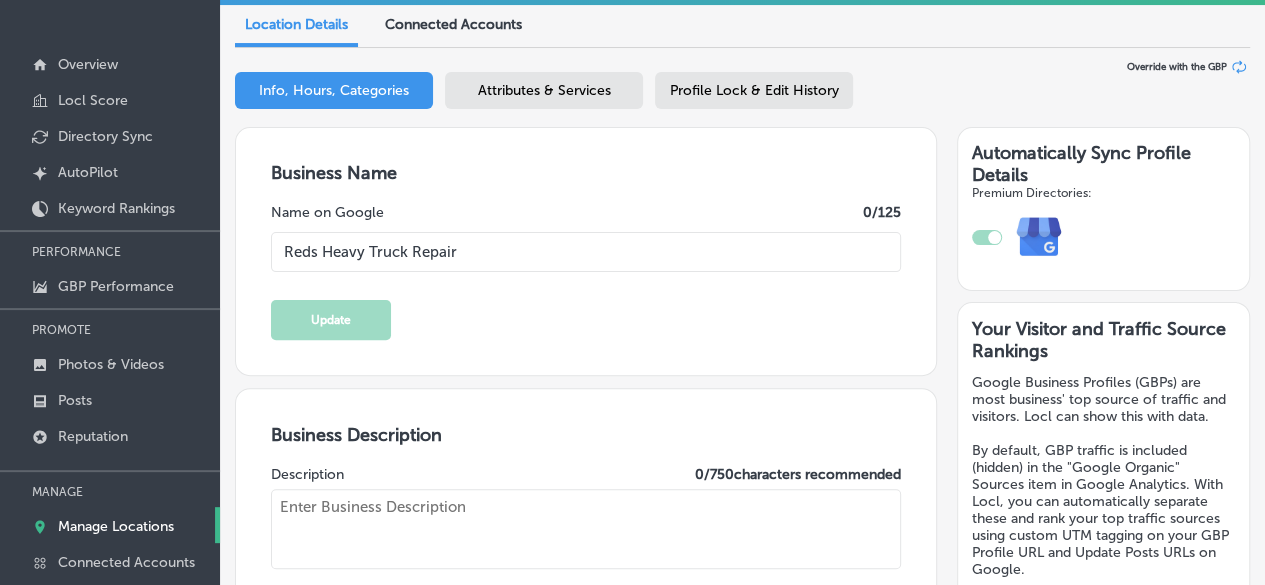 type on "At Reds Heavy Truck Repair, we specialize in keeping your trucks in peak condition. Our skilled technicians are dedicated to providing reliable service, from diagnostics to repairs. We pride ourselves on transparency and quality, ensuring you understand every step of the process. With our 24/7 mobile services, we bring expert truck repair directly to you. Whether you need routine maintenance or urgent repairs, we’re here to help. Trust Reds Heavy Truck Repair, your go-to truck repair shop, for all your needs. For those searching for a diesel mechanic near me or a diesel mechanic in [GEOGRAPHIC_DATA], [GEOGRAPHIC_DATA], look no further!" 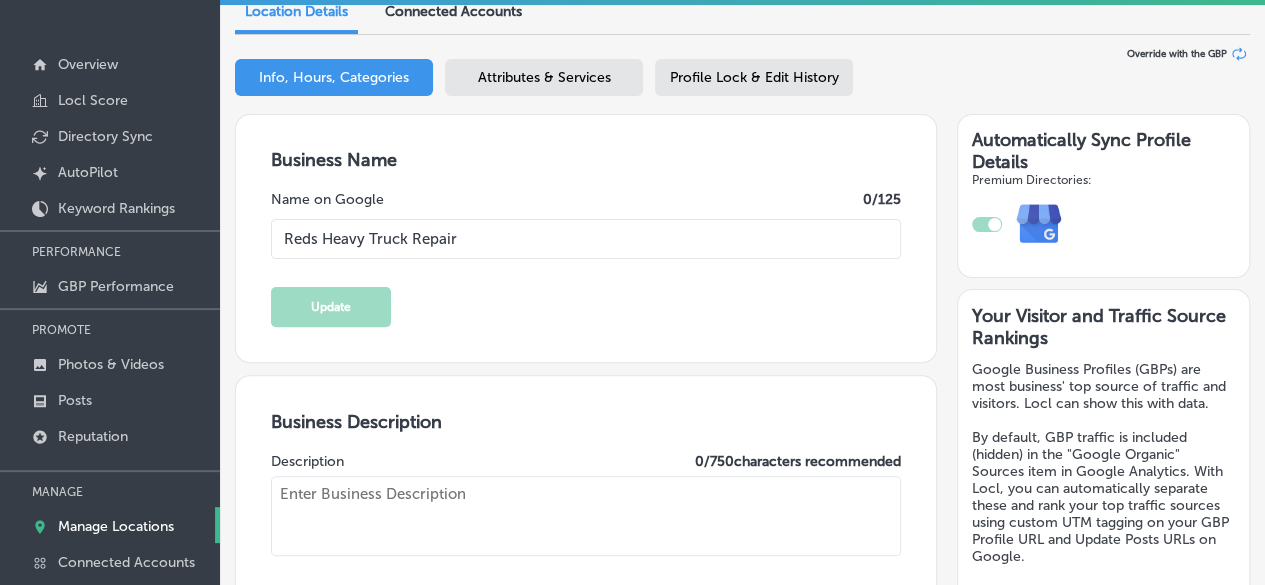 type on "US" 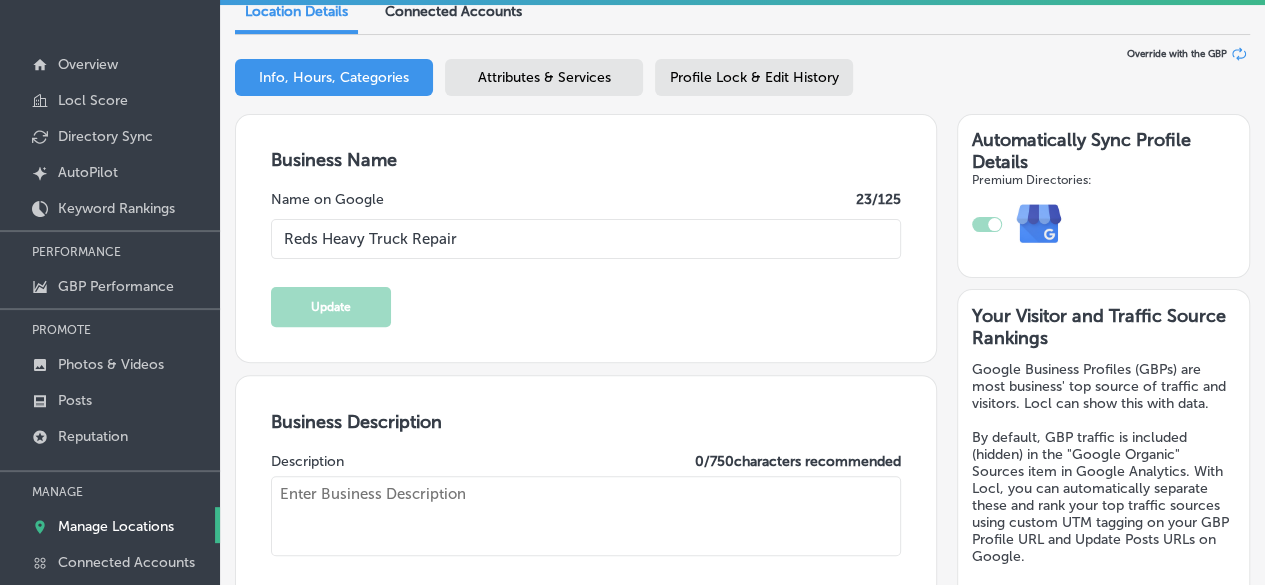 checkbox on "true" 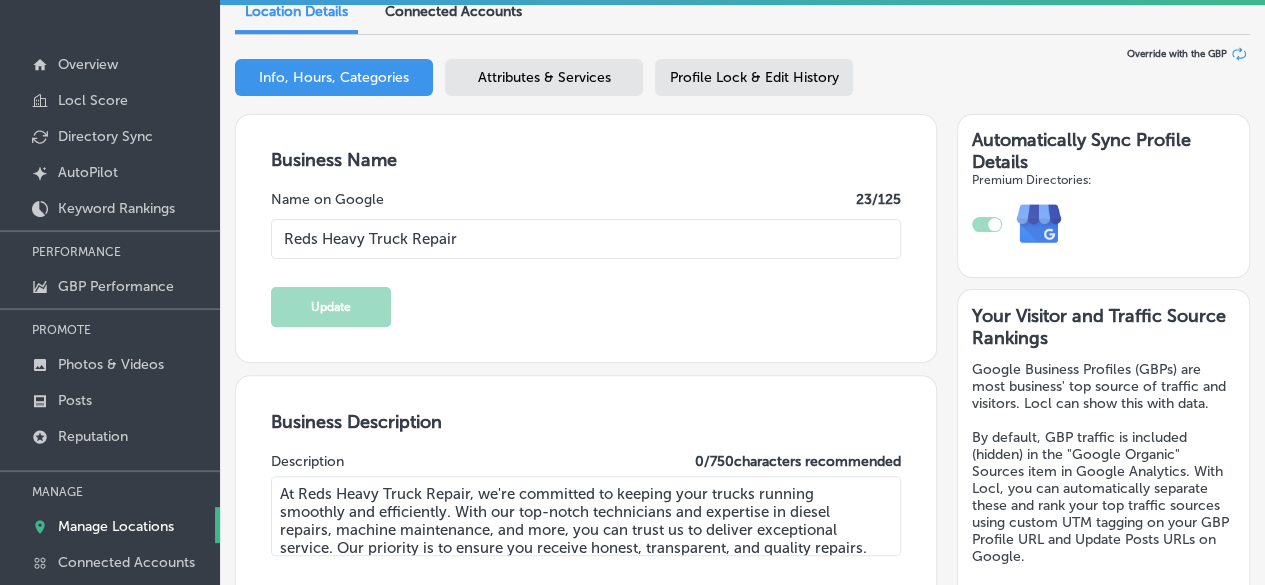 type on "[PHONE_NUMBER]" 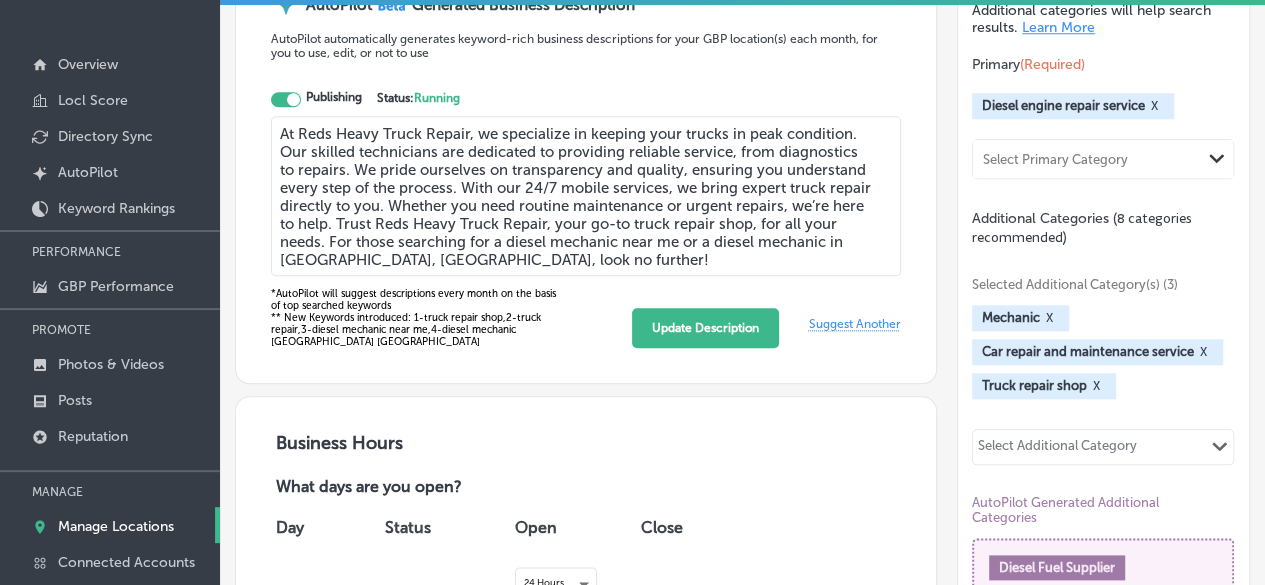 scroll, scrollTop: 900, scrollLeft: 0, axis: vertical 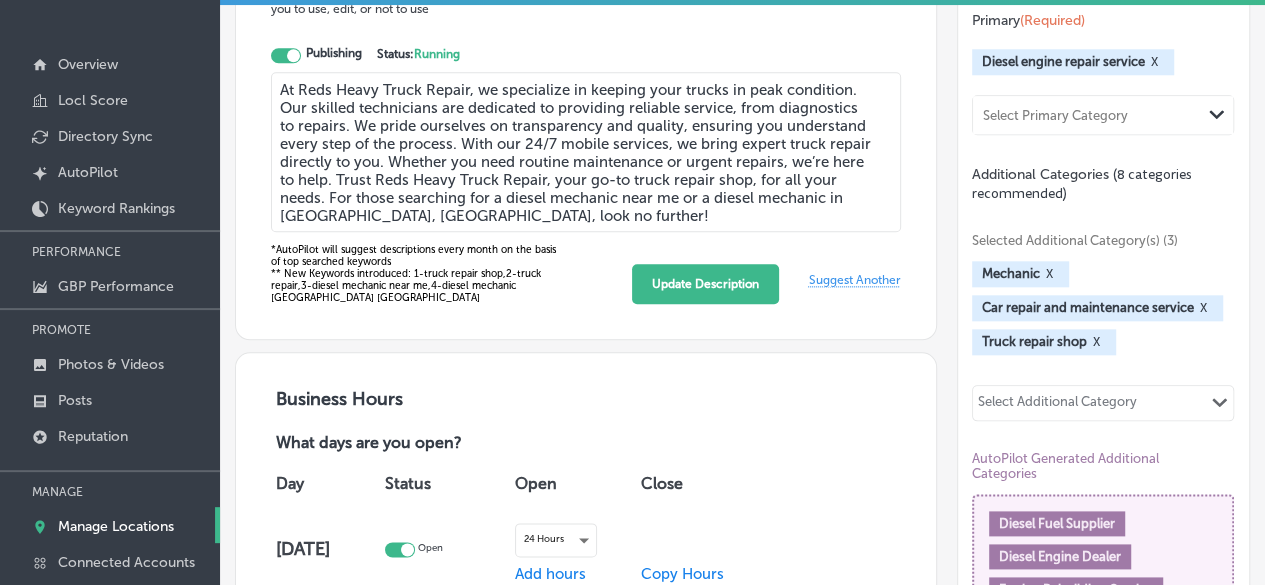 click on "Select Additional Category" at bounding box center [1057, 405] 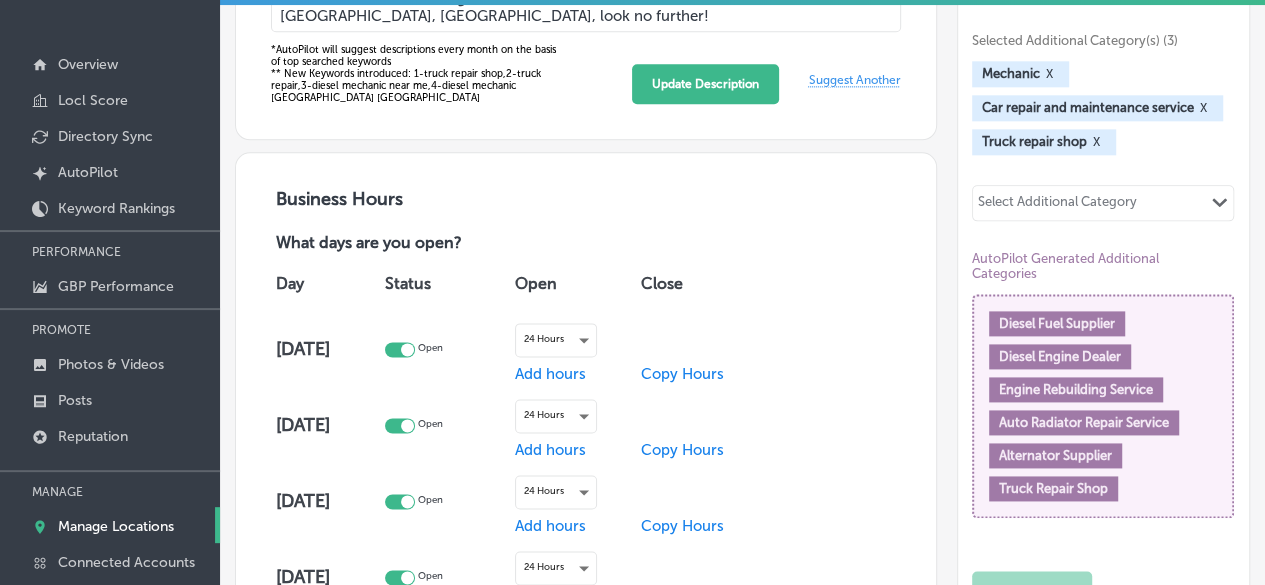 drag, startPoint x: 1042, startPoint y: 372, endPoint x: 924, endPoint y: 355, distance: 119.218285 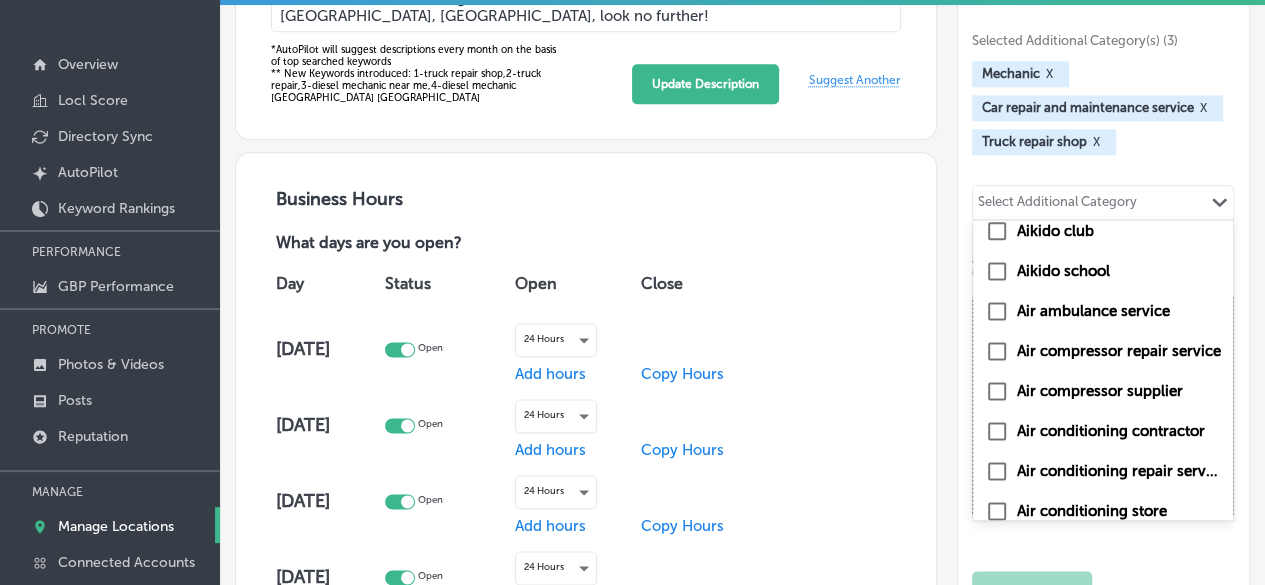 scroll, scrollTop: 2400, scrollLeft: 0, axis: vertical 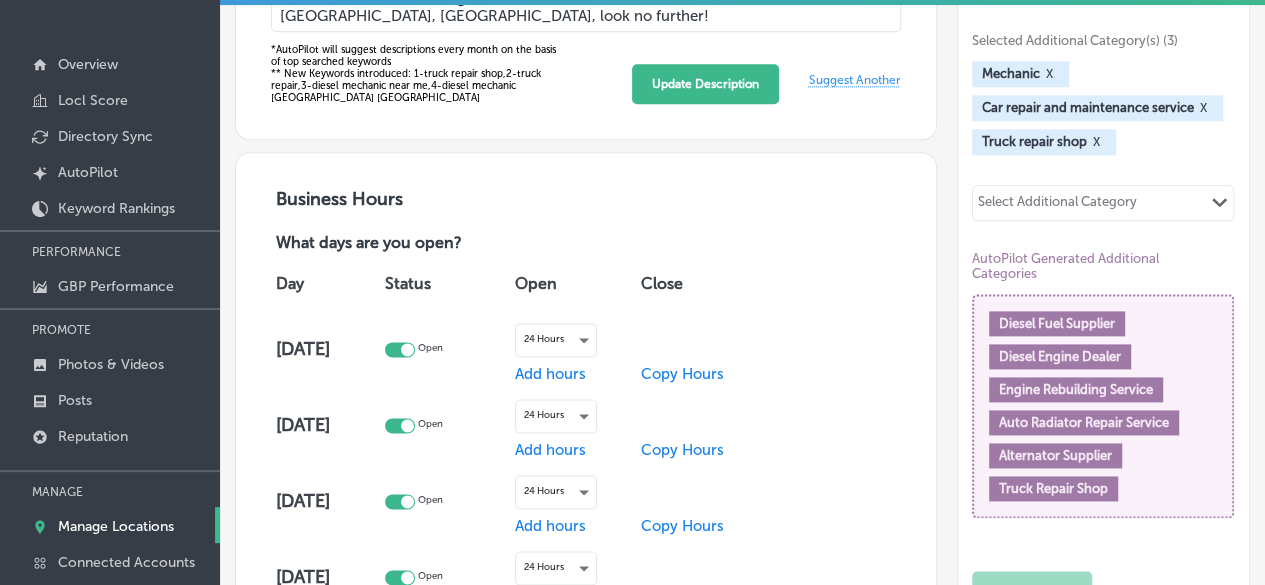 drag, startPoint x: 1084, startPoint y: 331, endPoint x: 929, endPoint y: 105, distance: 274.04562 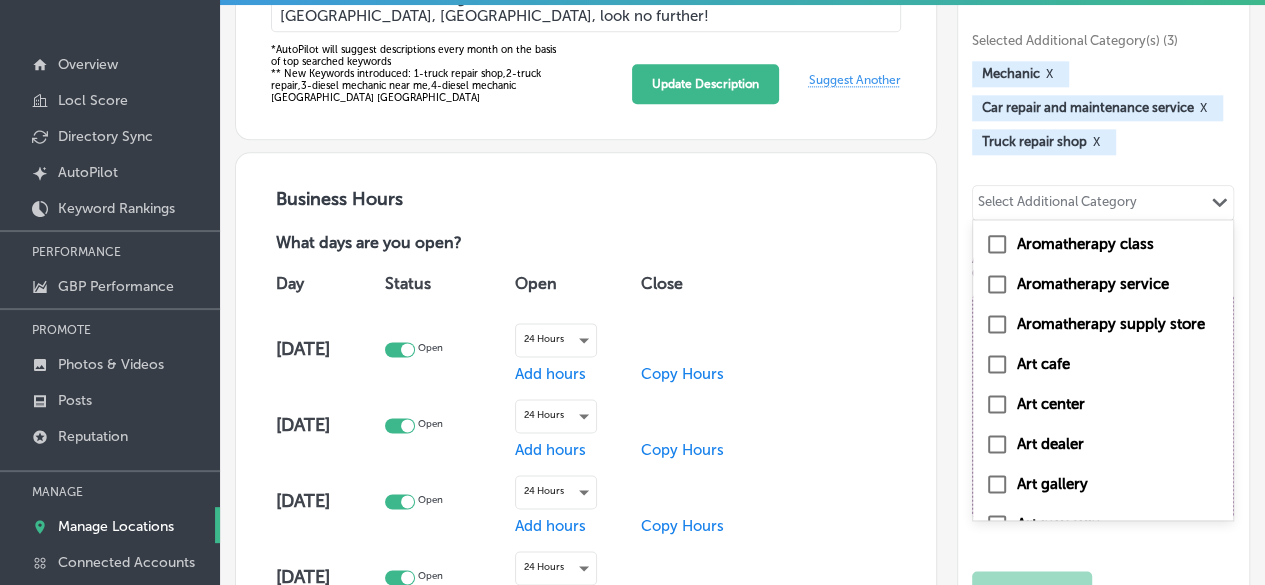 scroll, scrollTop: 7008, scrollLeft: 0, axis: vertical 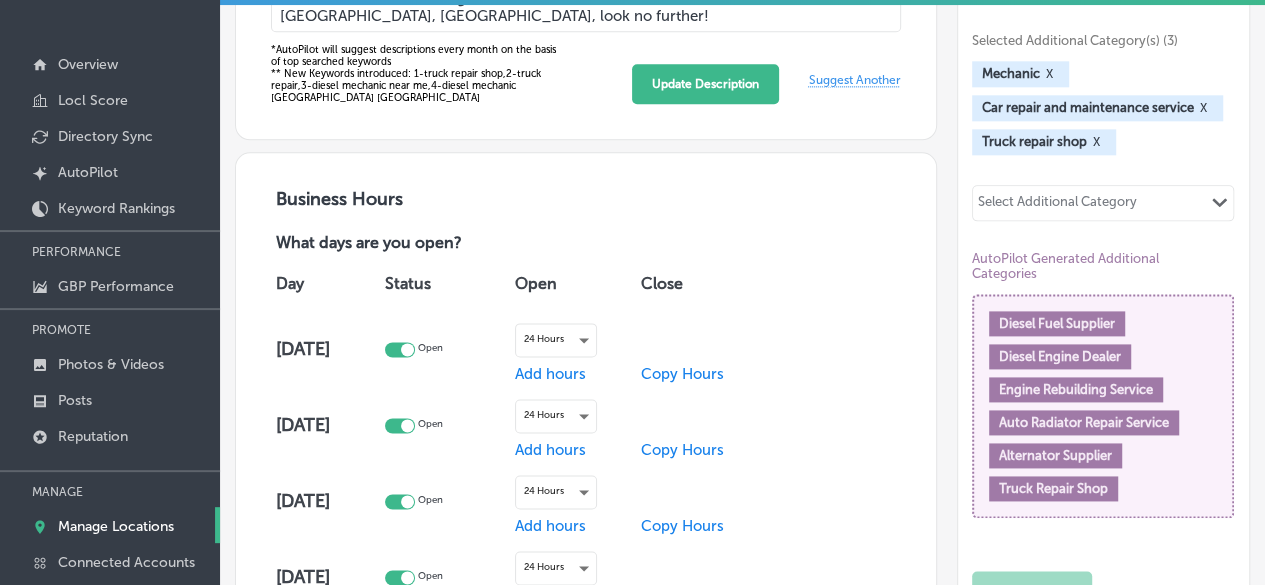 drag, startPoint x: 1092, startPoint y: 304, endPoint x: 936, endPoint y: 39, distance: 307.50772 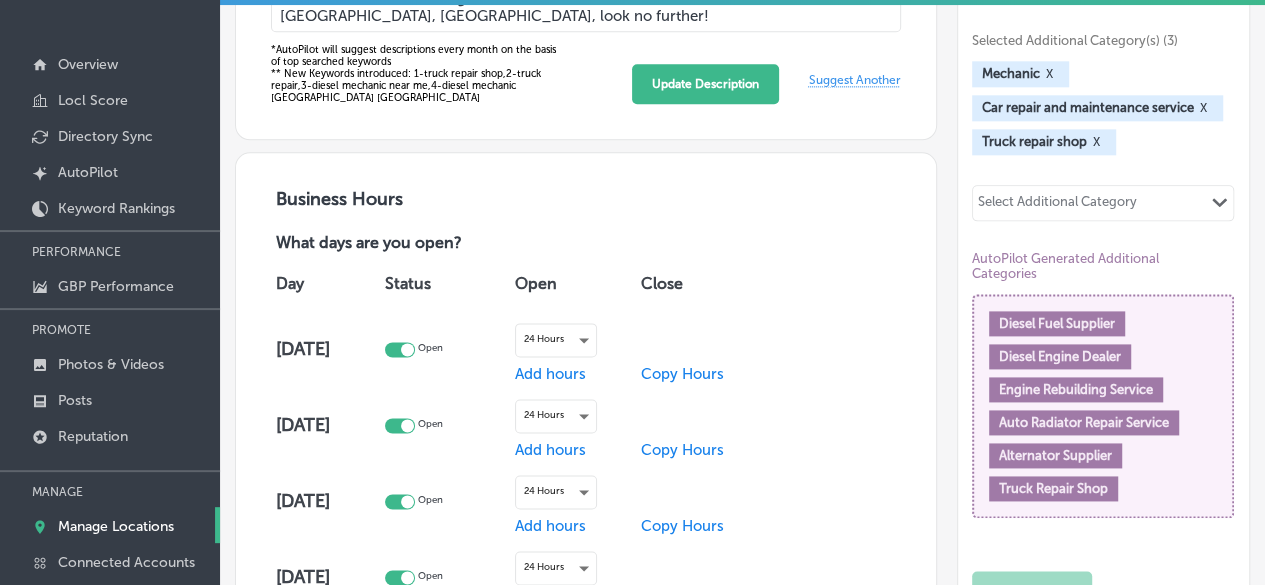 drag, startPoint x: 980, startPoint y: 269, endPoint x: 903, endPoint y: 120, distance: 167.72 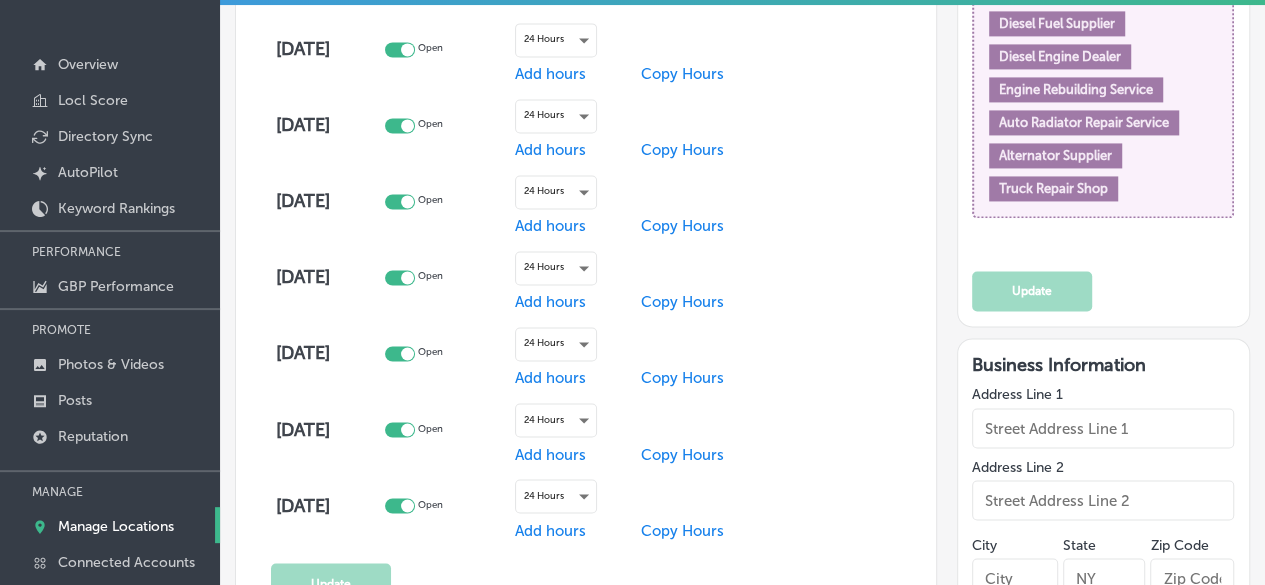 scroll, scrollTop: 1600, scrollLeft: 0, axis: vertical 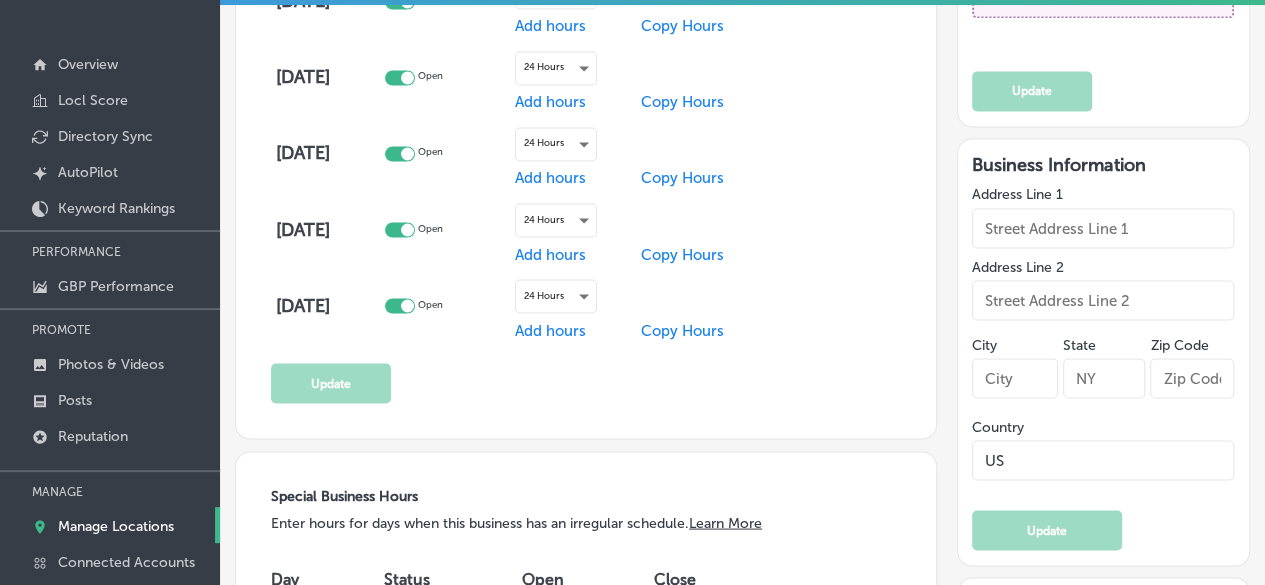 drag, startPoint x: 856, startPoint y: 241, endPoint x: 834, endPoint y: 114, distance: 128.89143 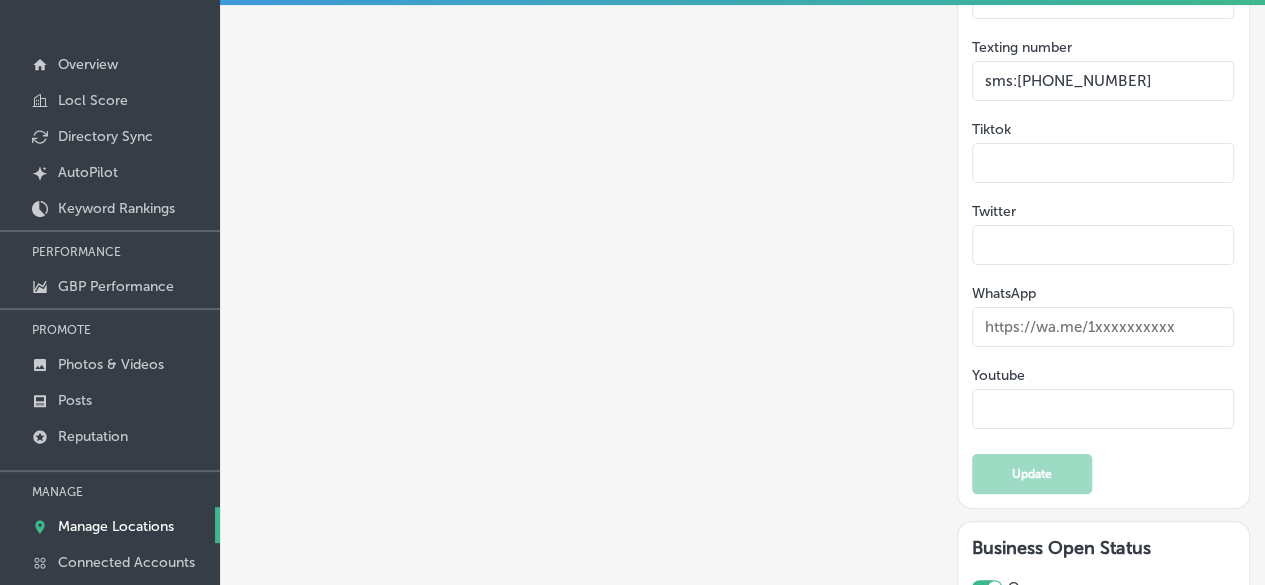 scroll, scrollTop: 3778, scrollLeft: 0, axis: vertical 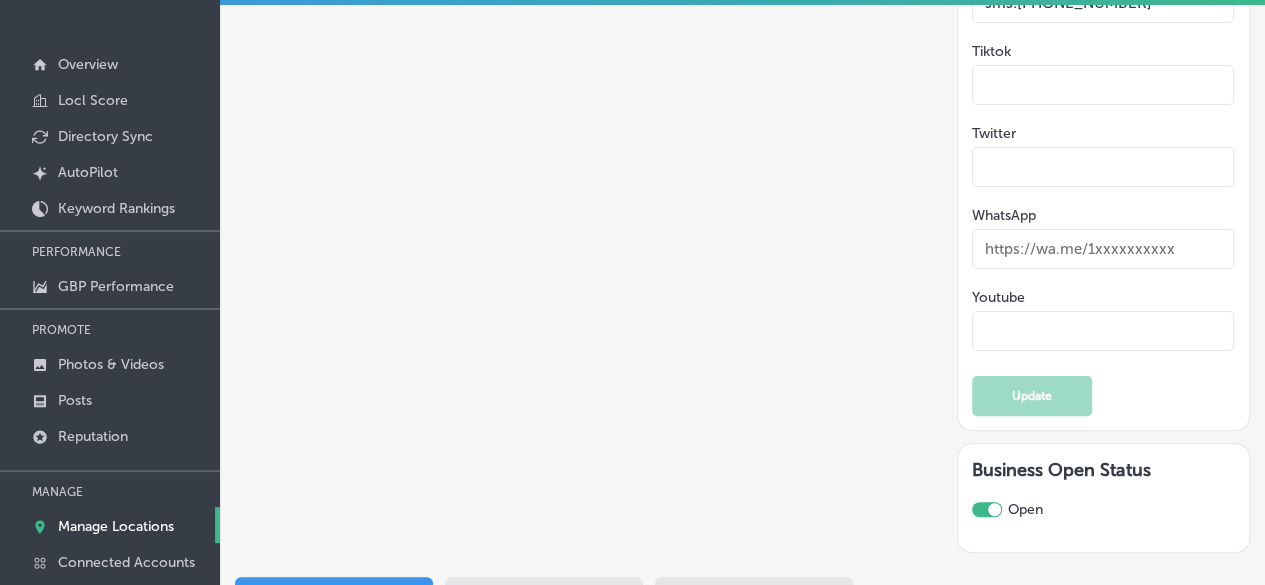 click on "Attributes & Services" at bounding box center [544, 595] 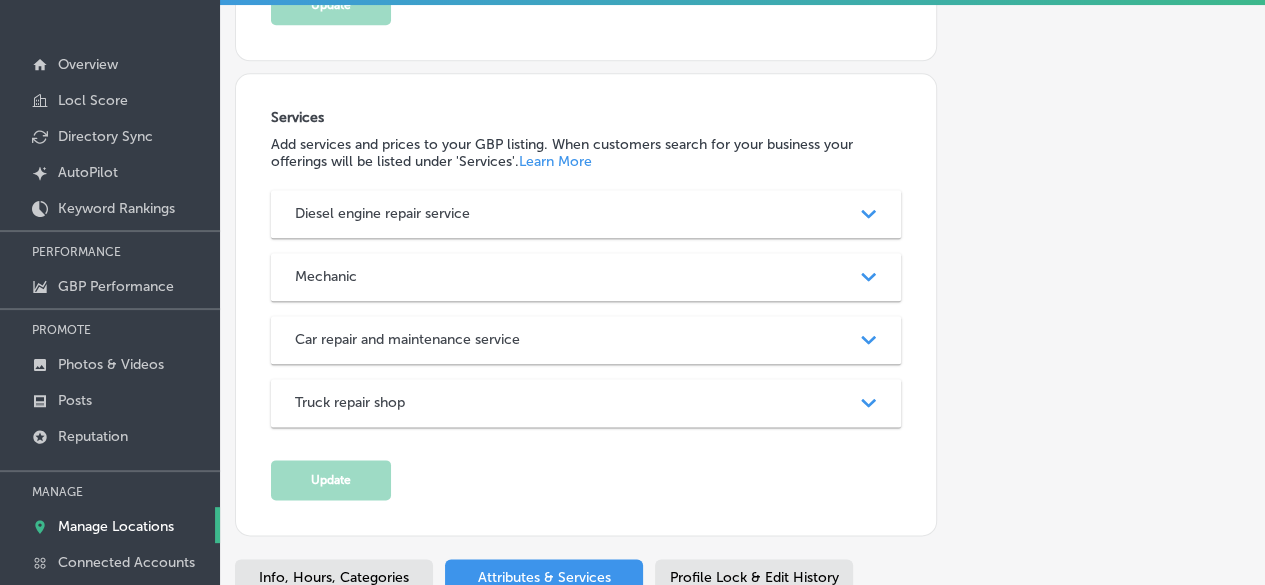 scroll, scrollTop: 860, scrollLeft: 0, axis: vertical 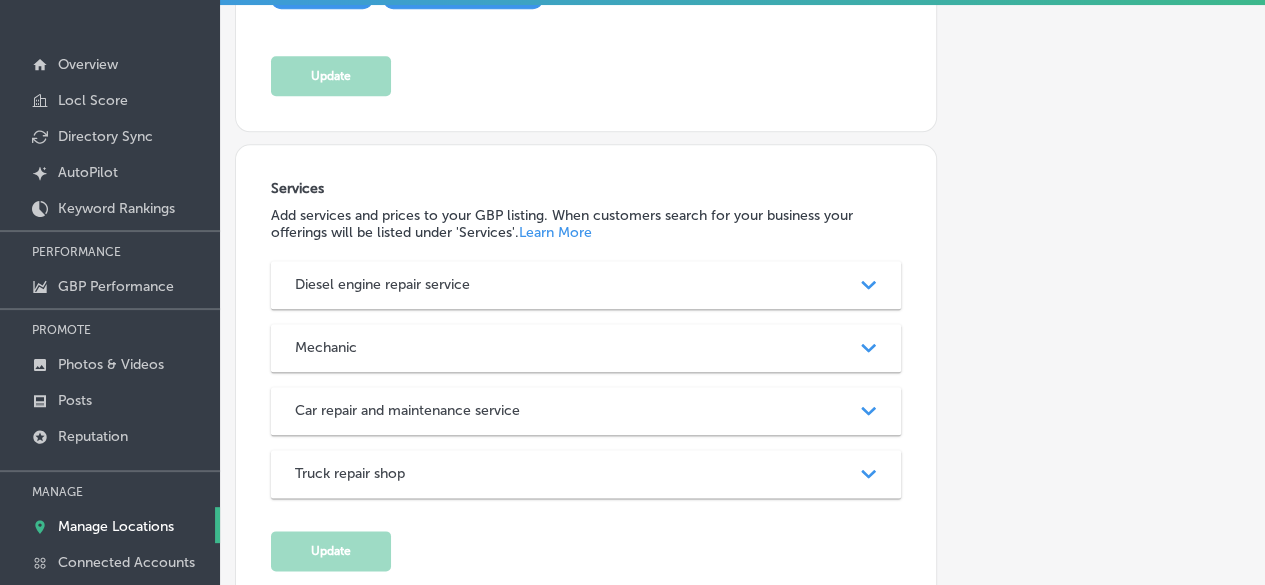 click on "Diesel engine repair service" at bounding box center (586, 284) 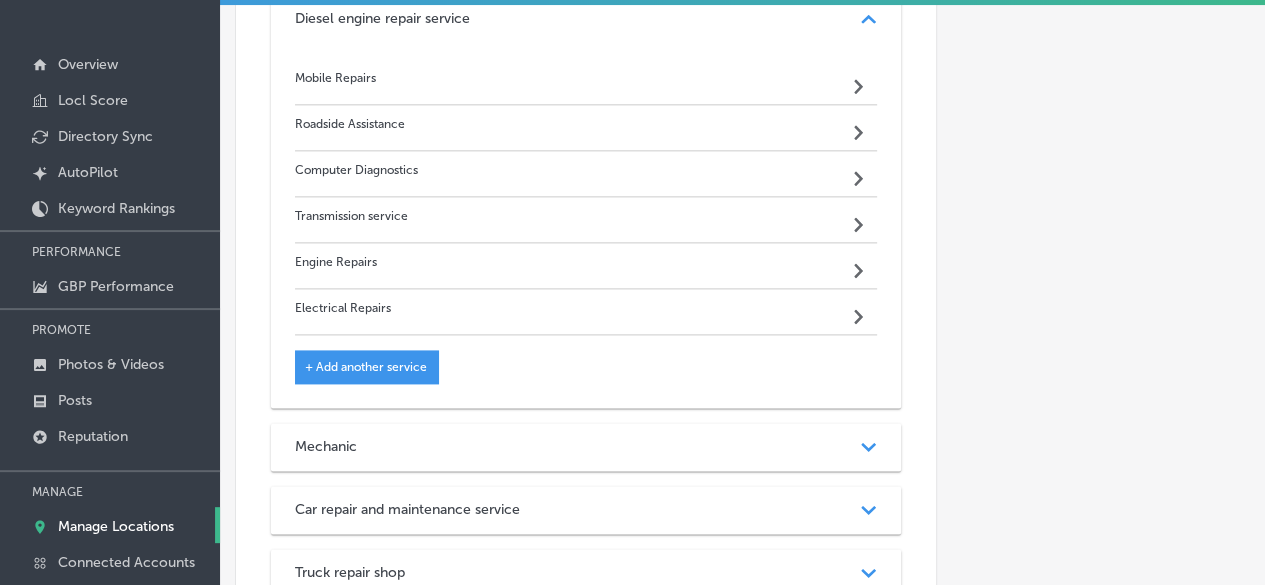 scroll, scrollTop: 1160, scrollLeft: 0, axis: vertical 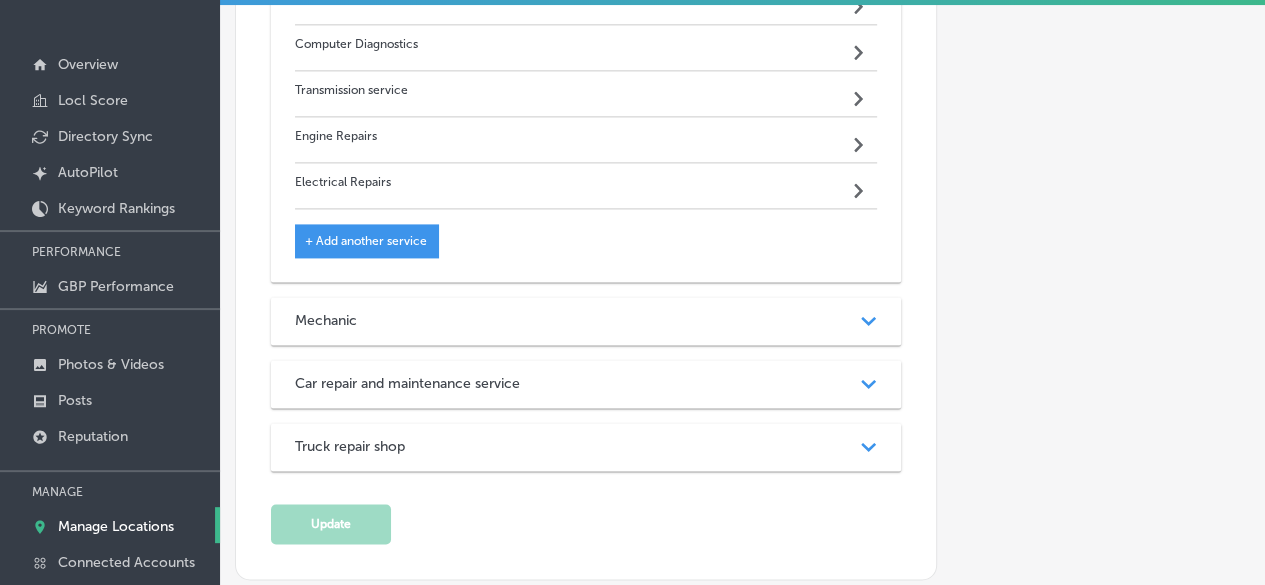 click on "Mechanic" at bounding box center (586, 320) 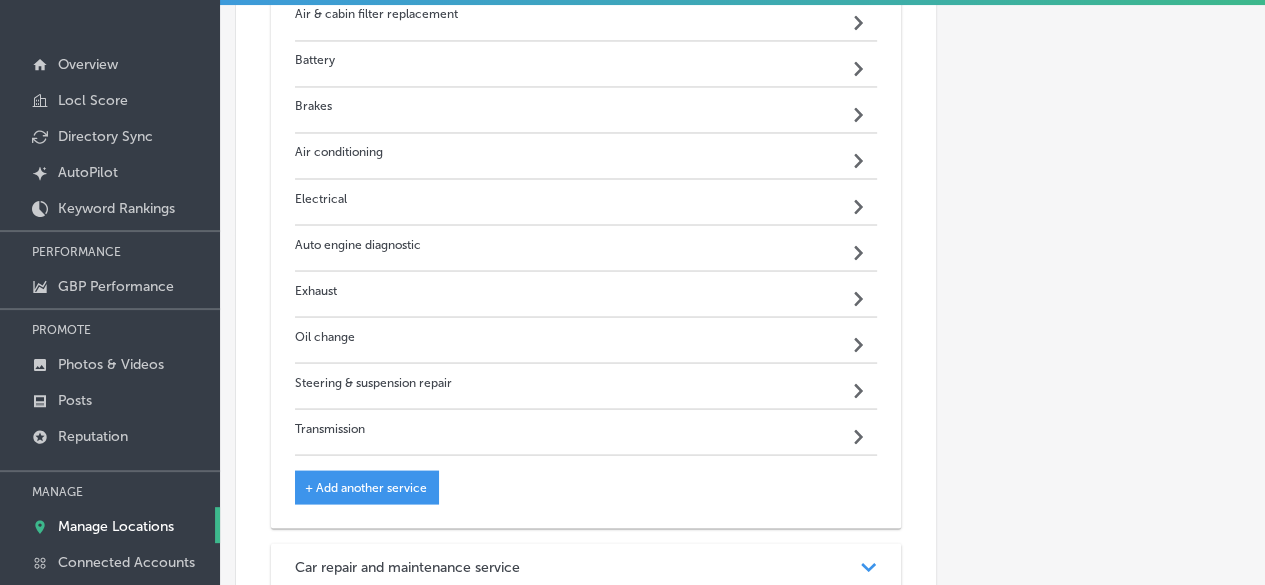 scroll, scrollTop: 1660, scrollLeft: 0, axis: vertical 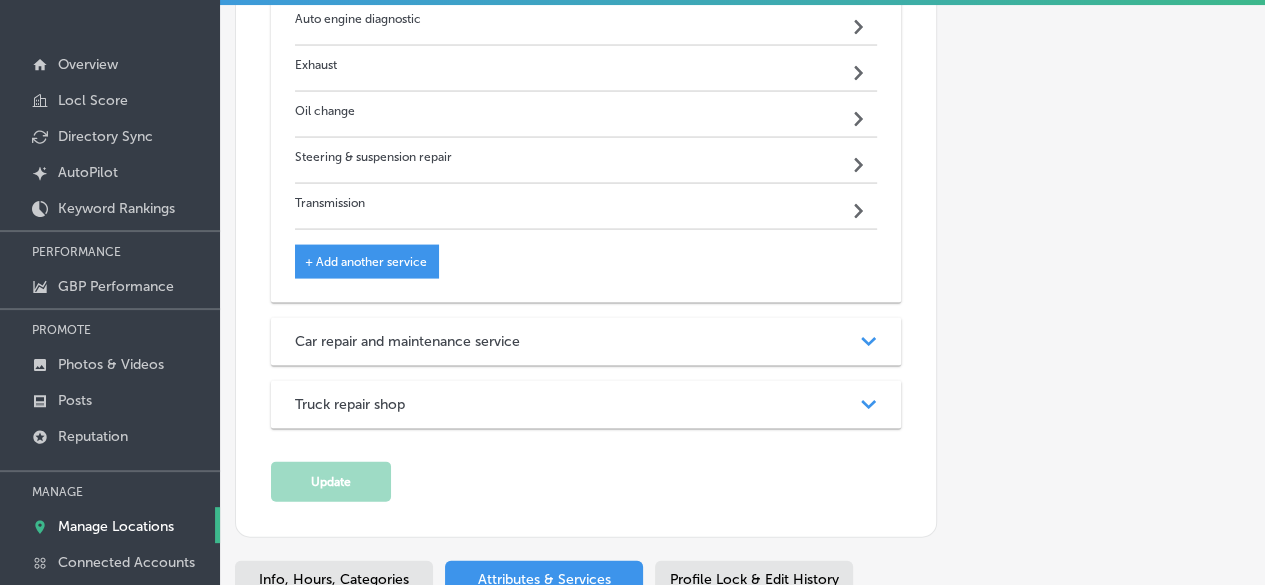 click on "Car repair and maintenance service
Path
Created with Sketch." at bounding box center [586, 341] 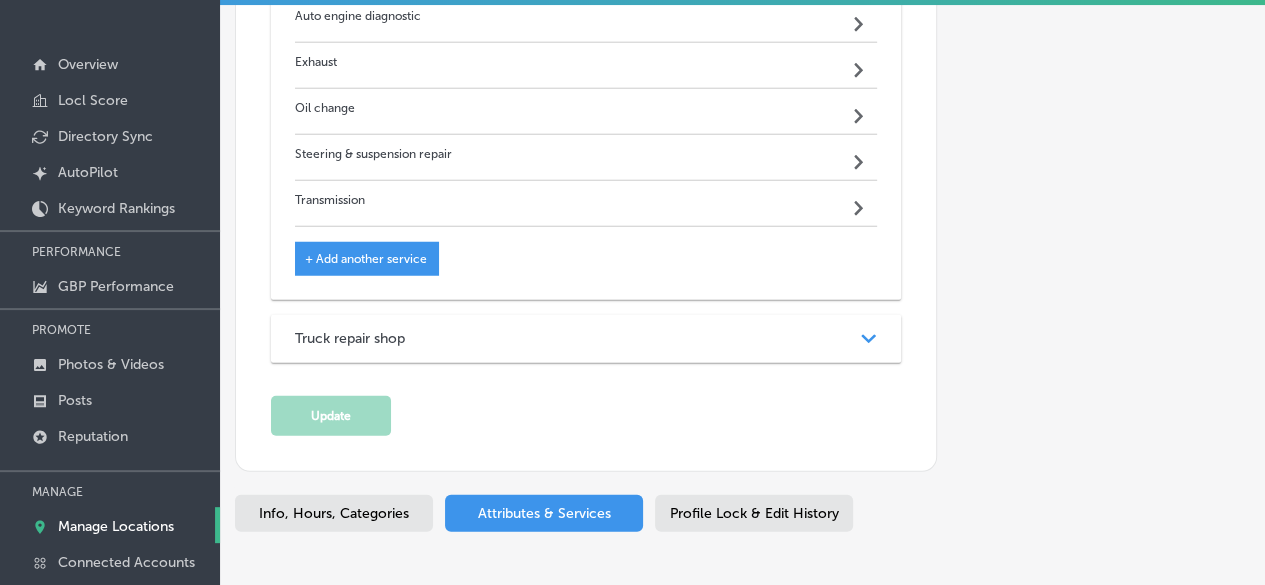 scroll, scrollTop: 2540, scrollLeft: 0, axis: vertical 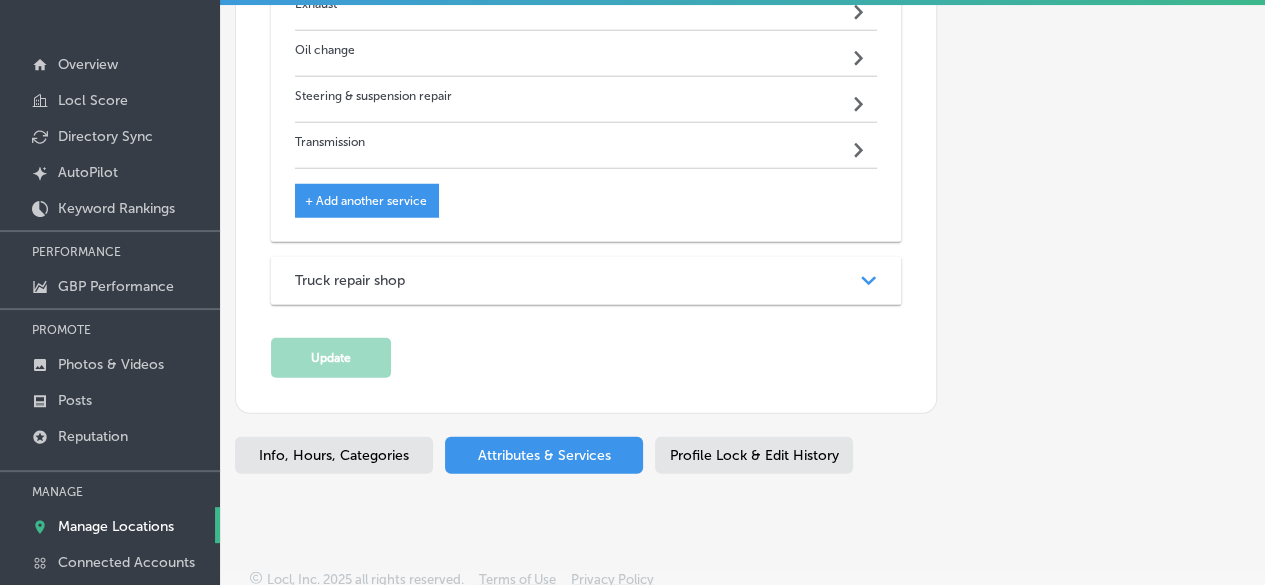 click on "Truck repair shop
Path
Created with Sketch." at bounding box center (586, 281) 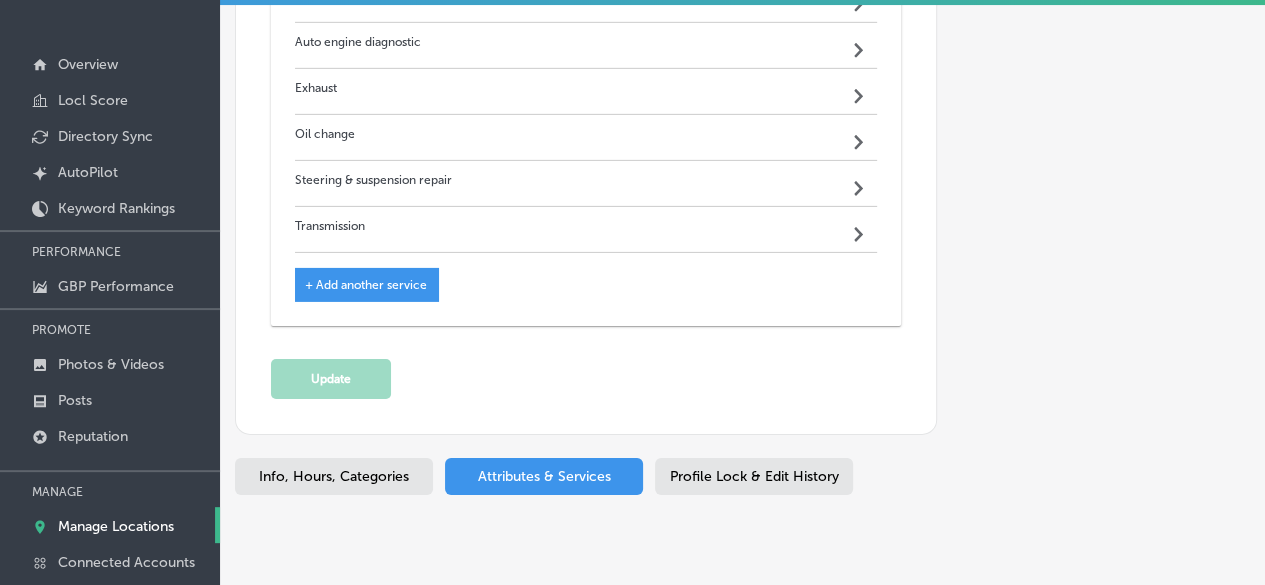 scroll, scrollTop: 3095, scrollLeft: 0, axis: vertical 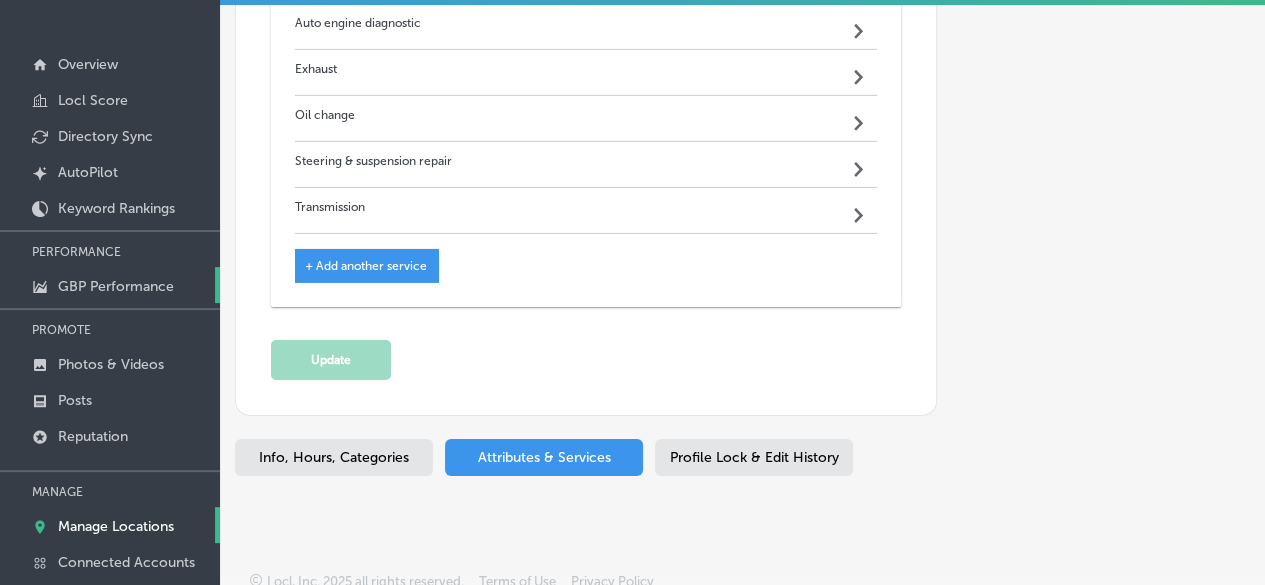 click on "GBP Performance" at bounding box center [116, 286] 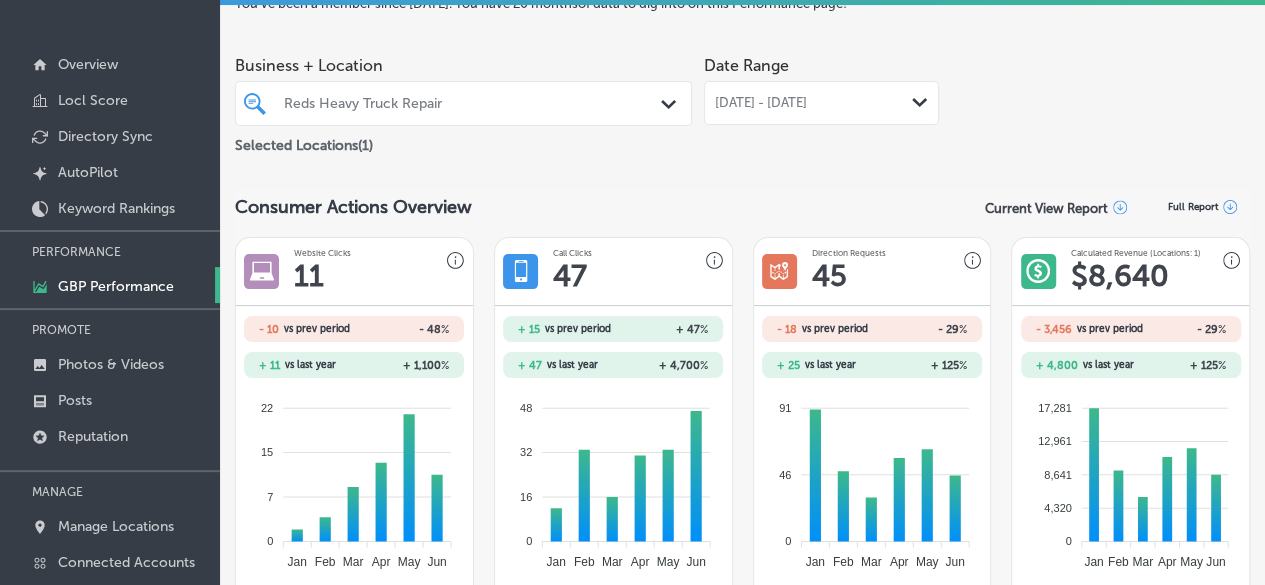drag, startPoint x: 472, startPoint y: 140, endPoint x: 388, endPoint y: 171, distance: 89.537704 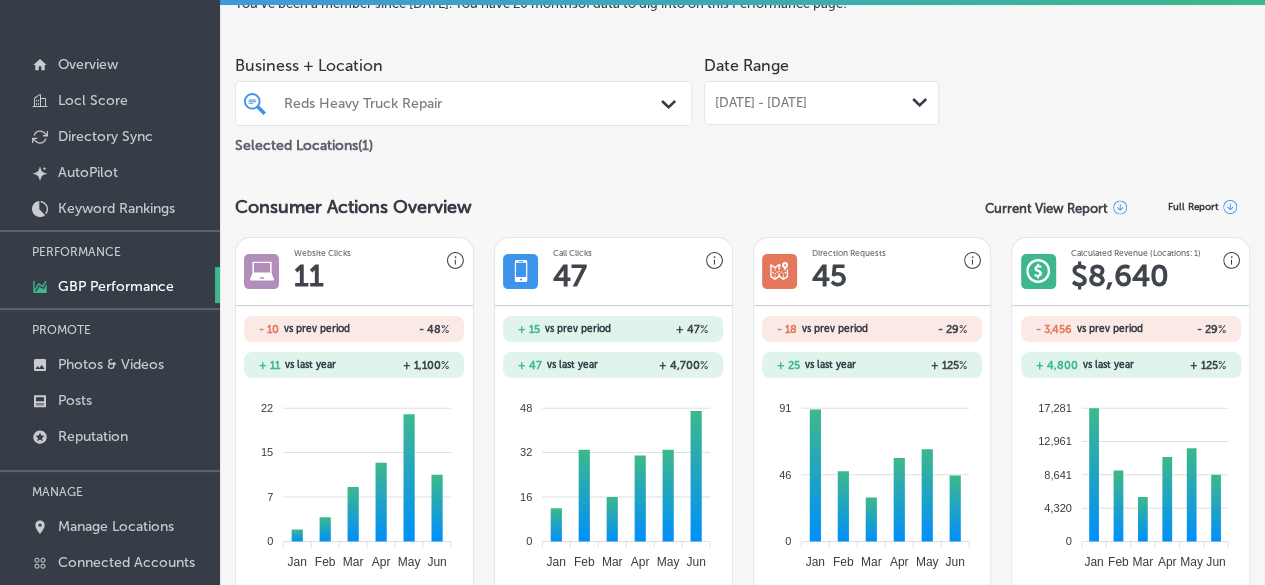 drag, startPoint x: 769, startPoint y: 159, endPoint x: 666, endPoint y: 174, distance: 104.0865 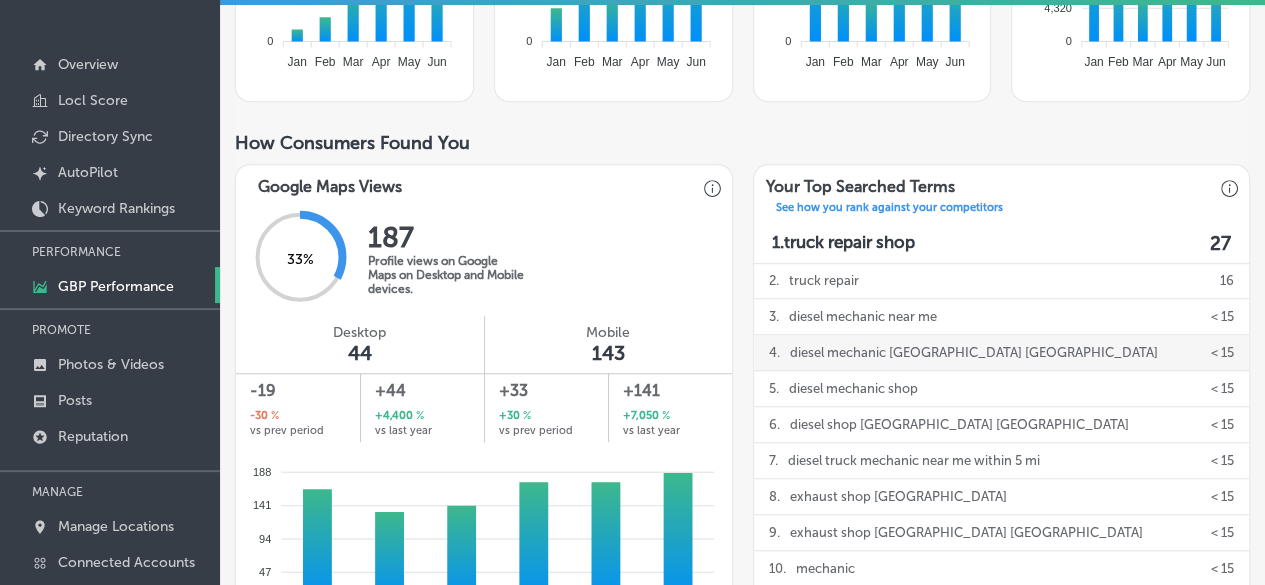 scroll, scrollTop: 600, scrollLeft: 0, axis: vertical 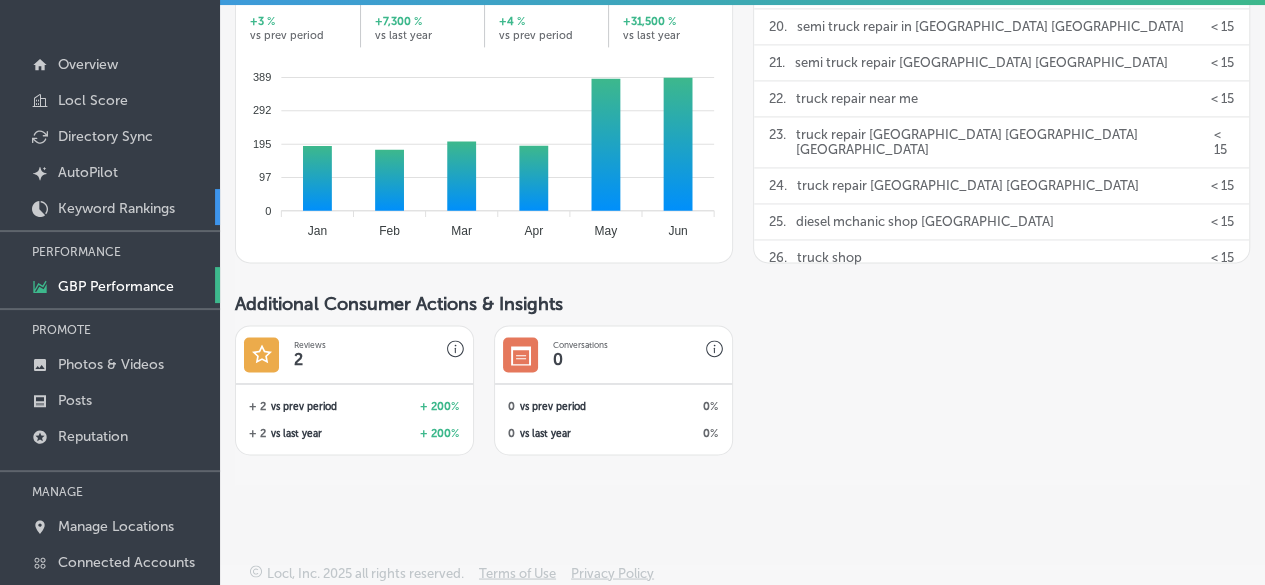 click on "Keyword Rankings" at bounding box center [116, 208] 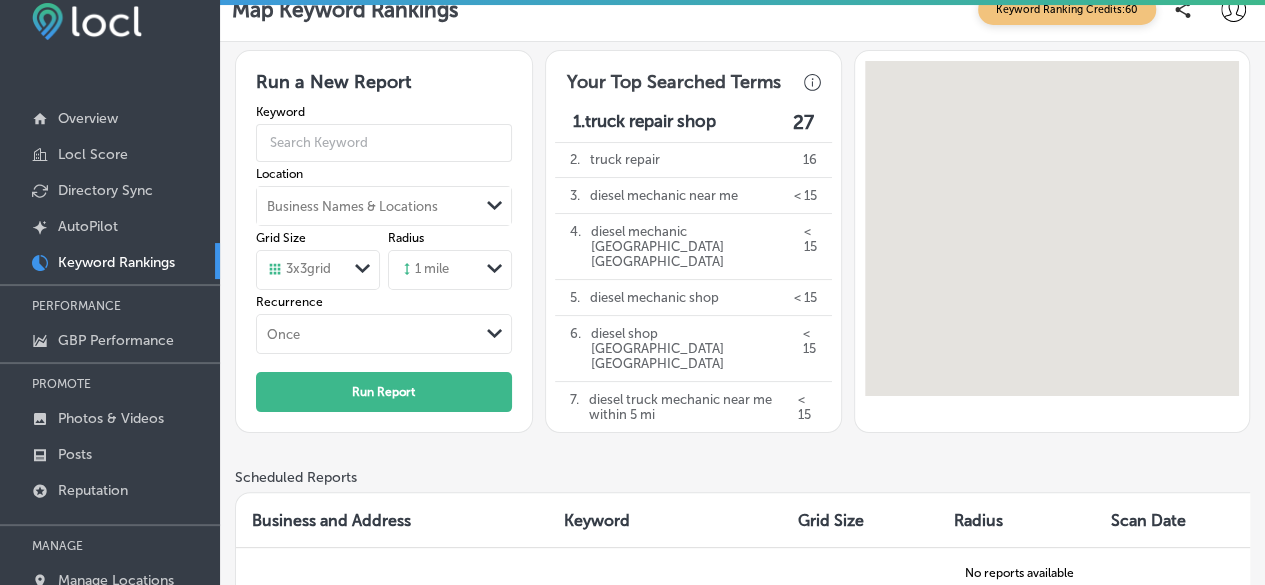 scroll, scrollTop: 0, scrollLeft: 0, axis: both 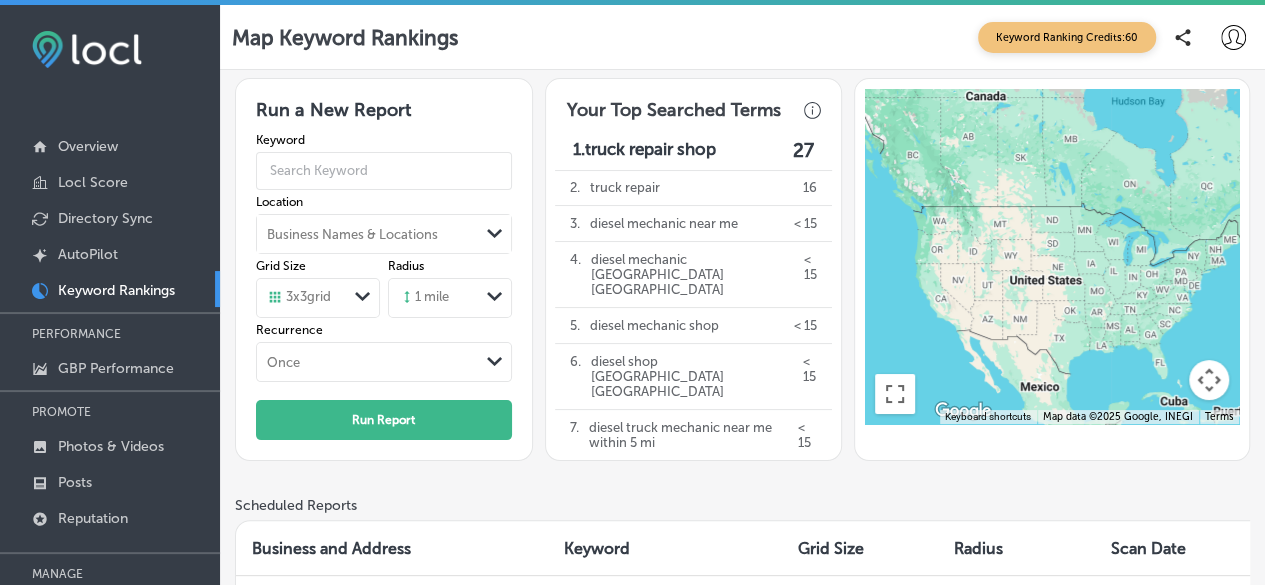 drag, startPoint x: 634, startPoint y: 141, endPoint x: 631, endPoint y: 50, distance: 91.04944 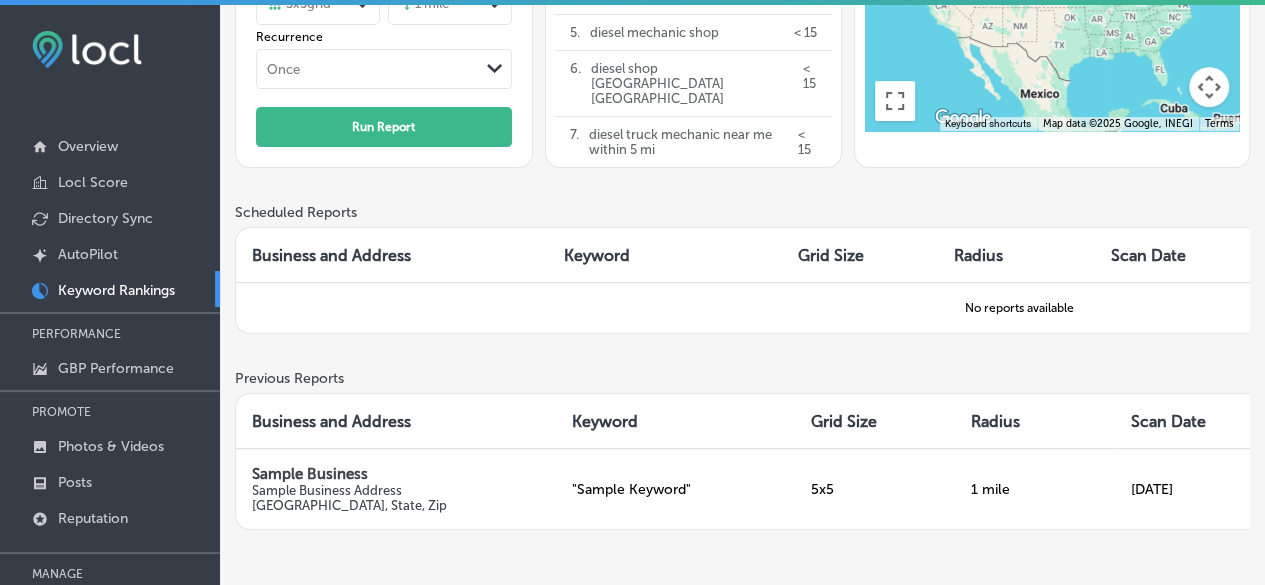 scroll, scrollTop: 325, scrollLeft: 0, axis: vertical 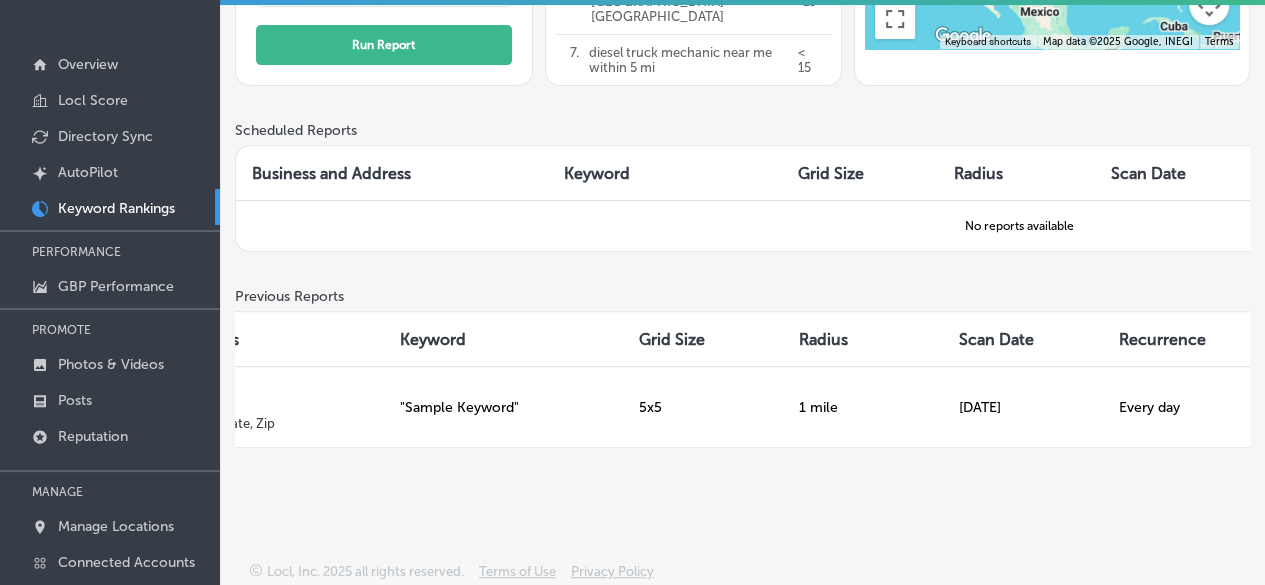 drag, startPoint x: 604, startPoint y: 438, endPoint x: 710, endPoint y: 506, distance: 125.93649 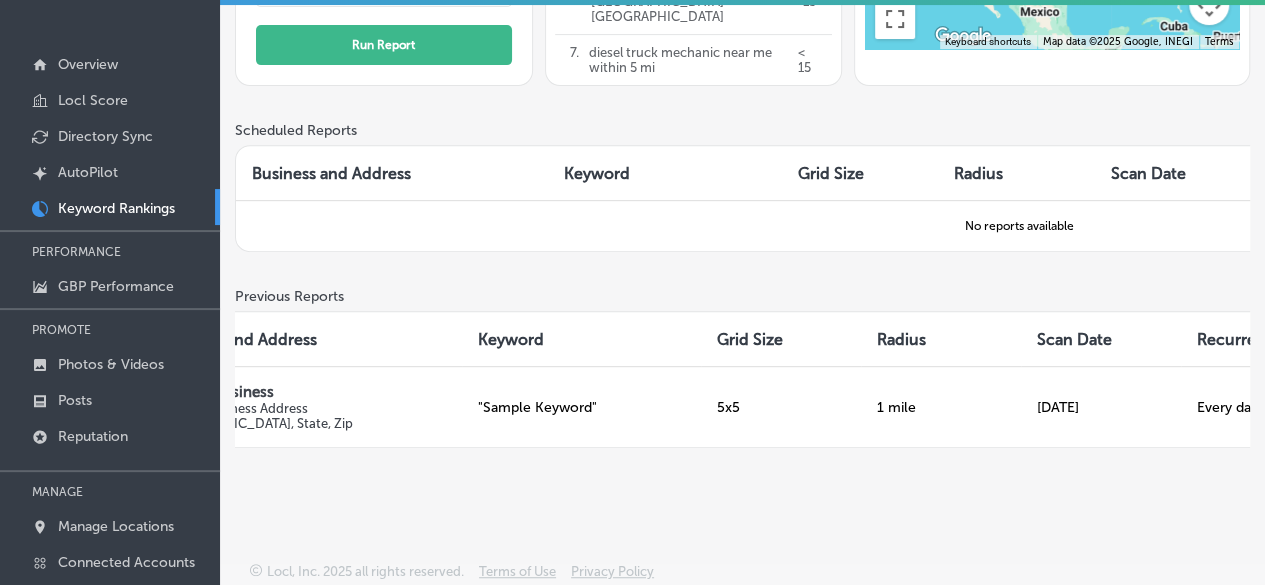 scroll, scrollTop: 0, scrollLeft: 0, axis: both 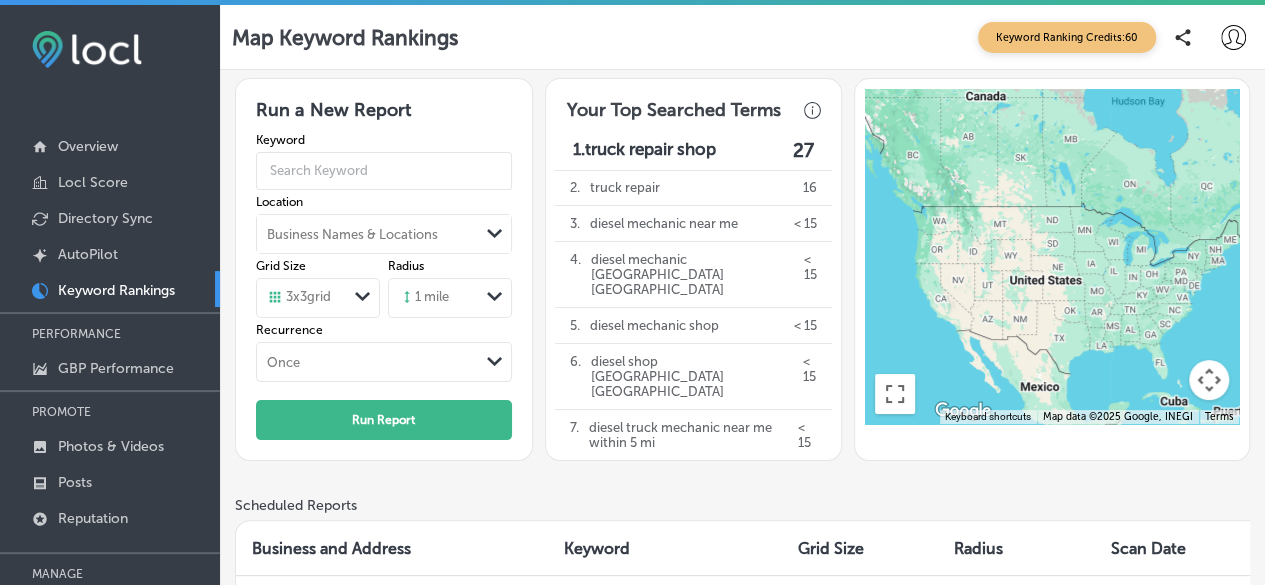 drag, startPoint x: 290, startPoint y: 111, endPoint x: 228, endPoint y: 105, distance: 62.289646 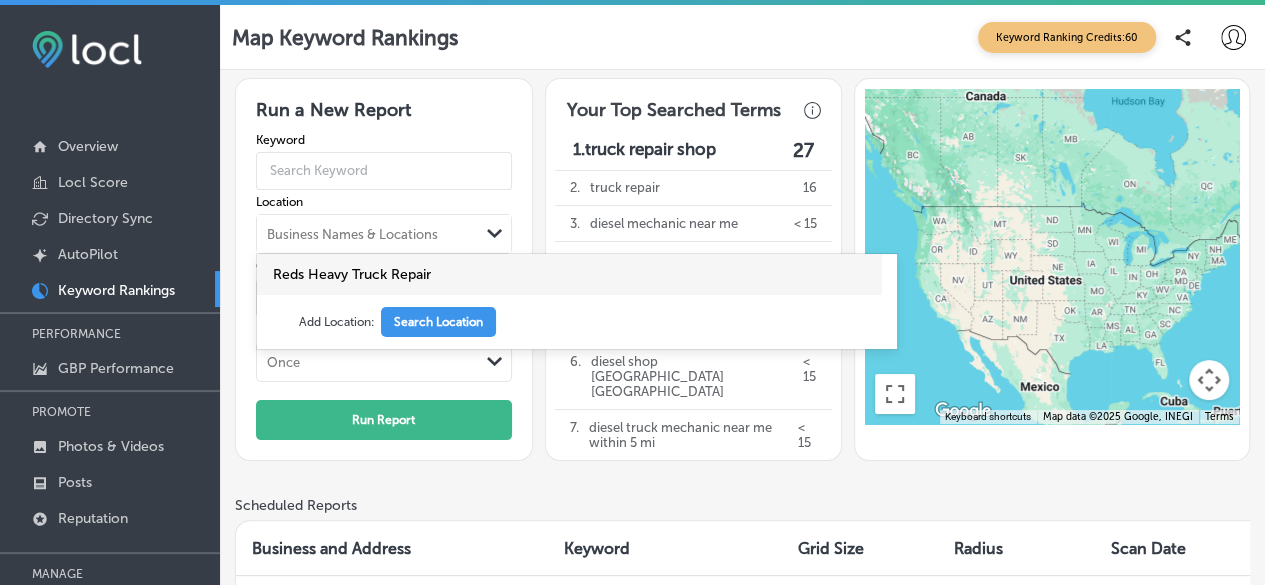 click on "Business Names & Locations" at bounding box center [367, 234] 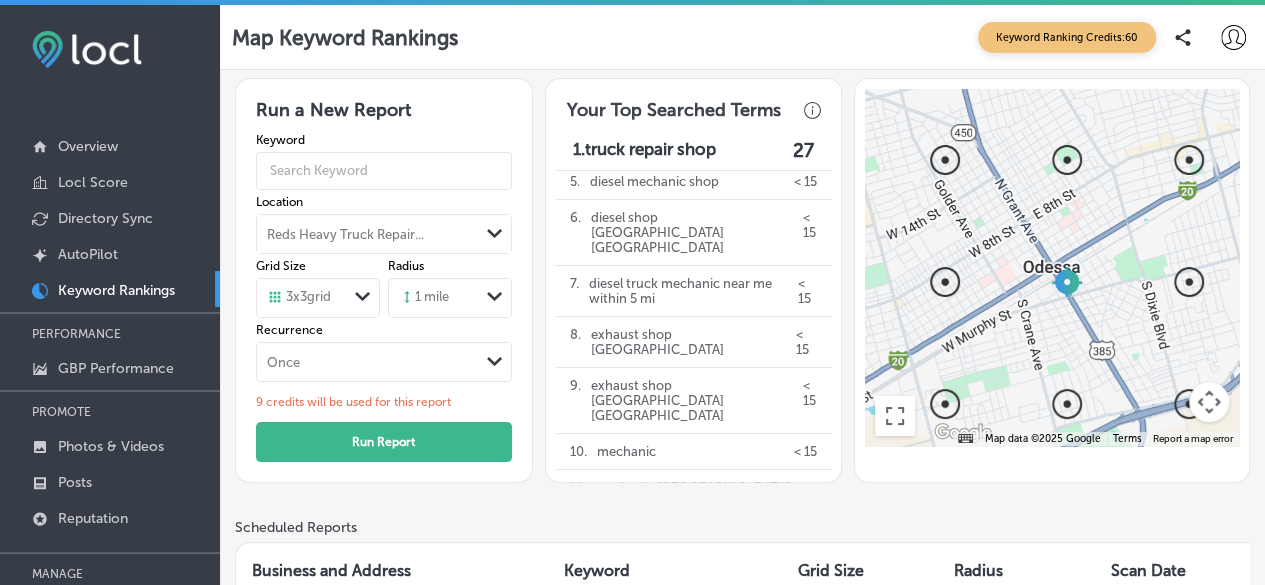 scroll, scrollTop: 0, scrollLeft: 0, axis: both 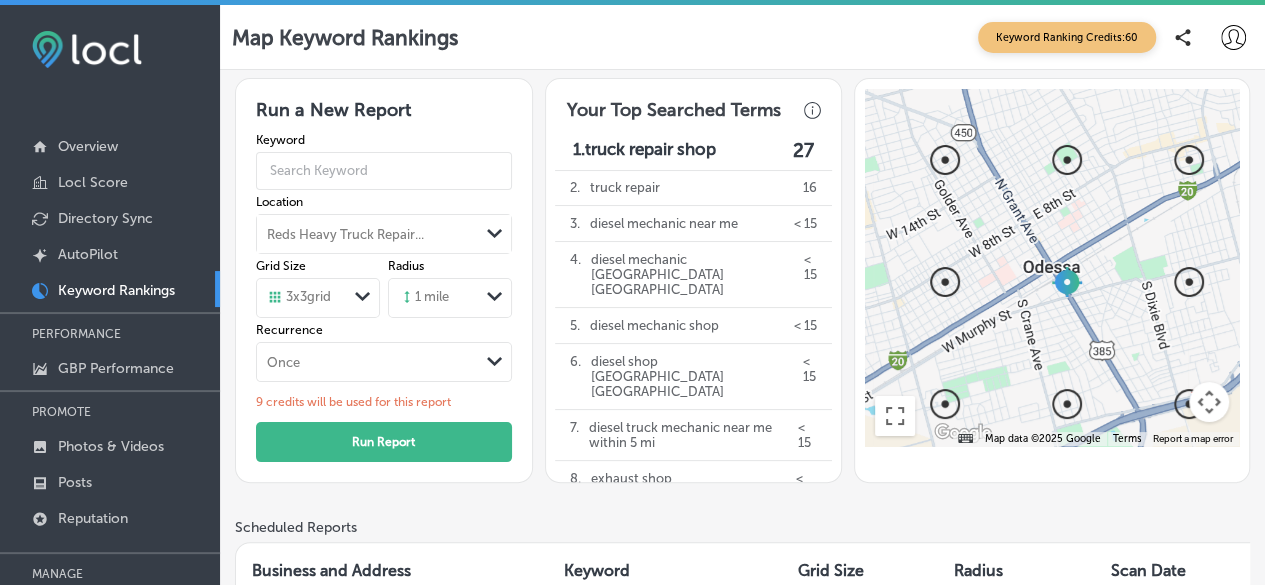 click on "1   mile" at bounding box center (434, 298) 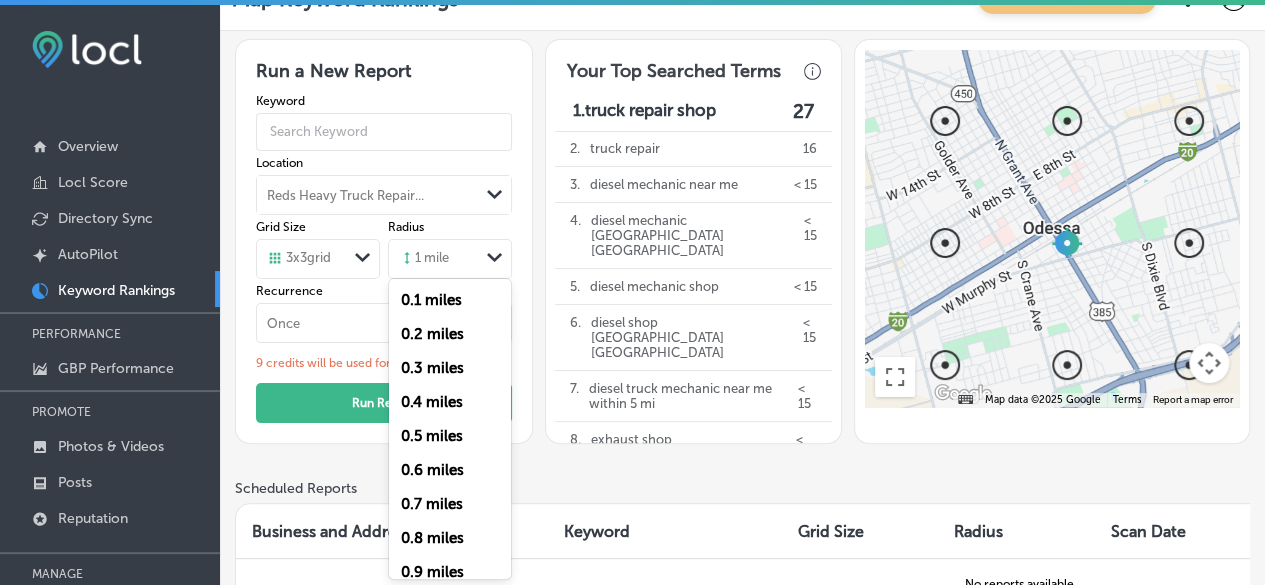 scroll, scrollTop: 40, scrollLeft: 0, axis: vertical 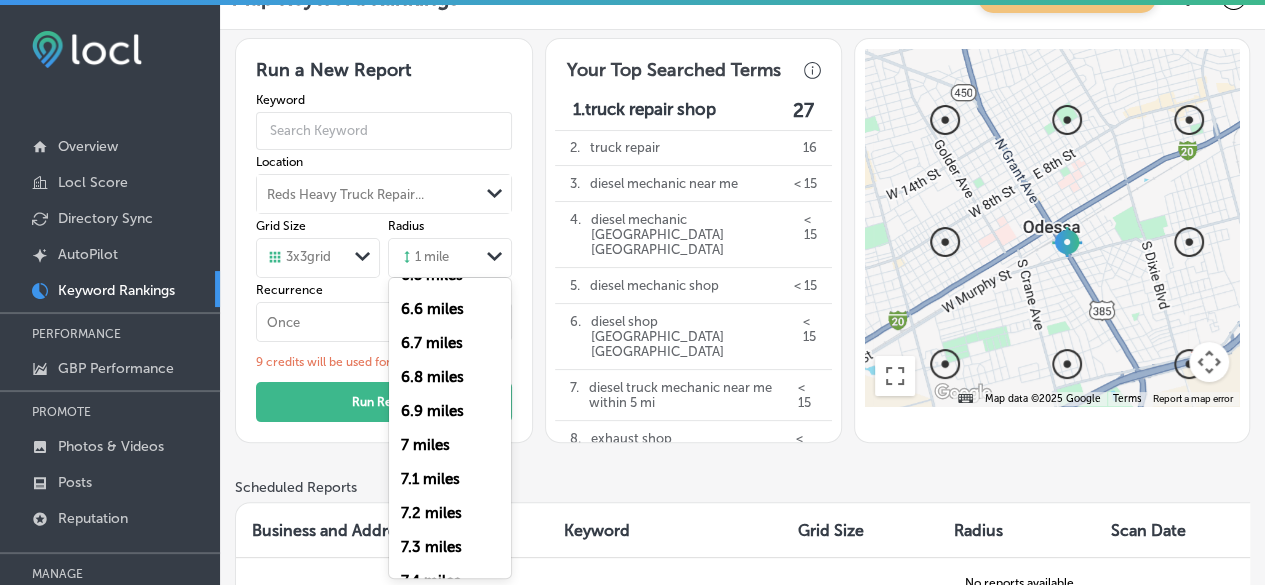 click on "7   miles" at bounding box center [425, 445] 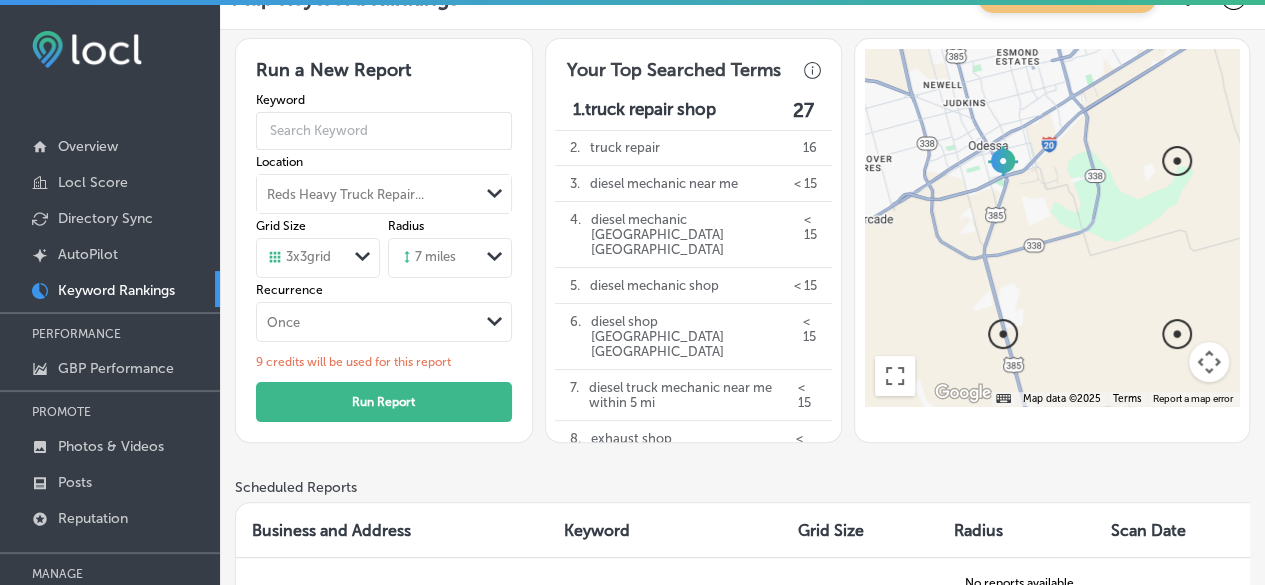 drag, startPoint x: 1084, startPoint y: 283, endPoint x: 1012, endPoint y: 196, distance: 112.929184 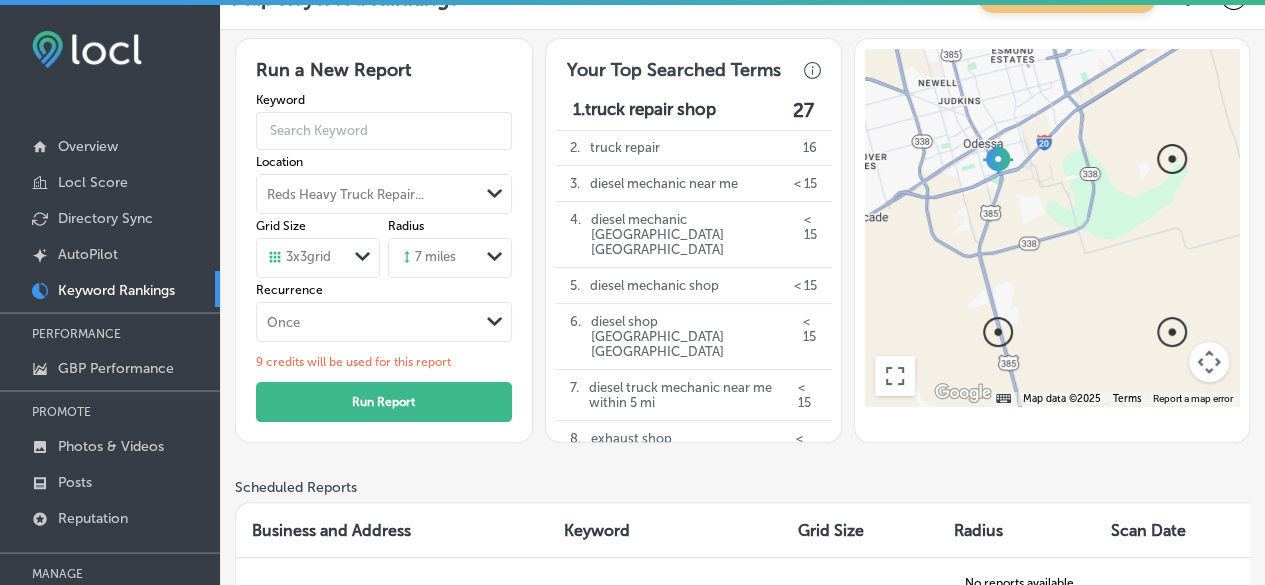 click at bounding box center [1052, 227] 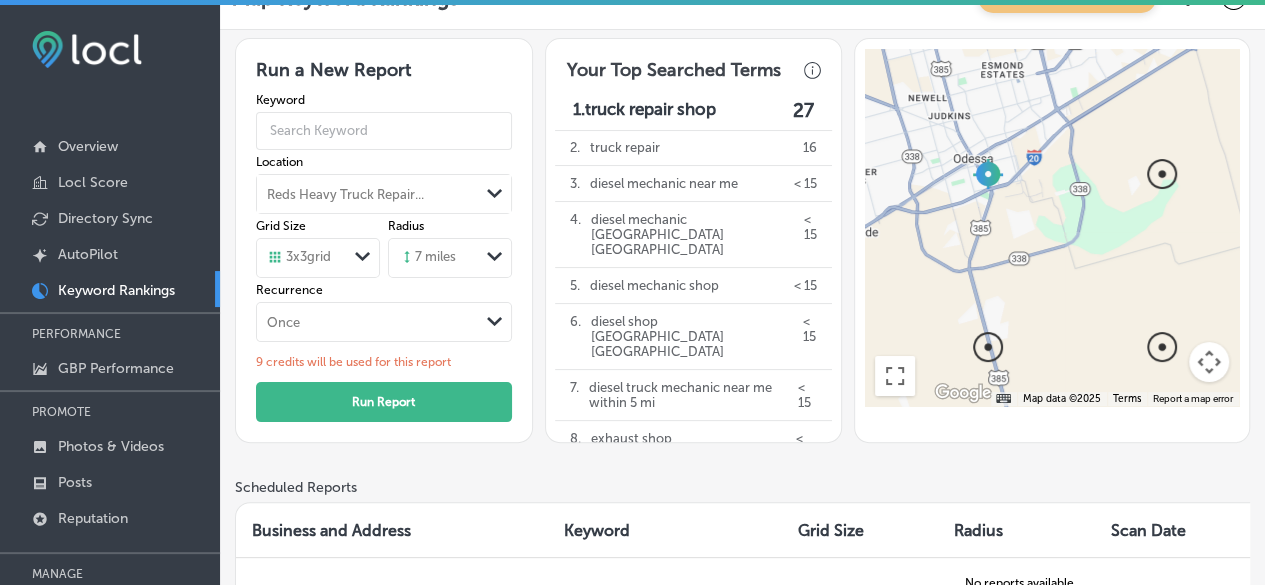 drag, startPoint x: 994, startPoint y: 165, endPoint x: 948, endPoint y: 251, distance: 97.52948 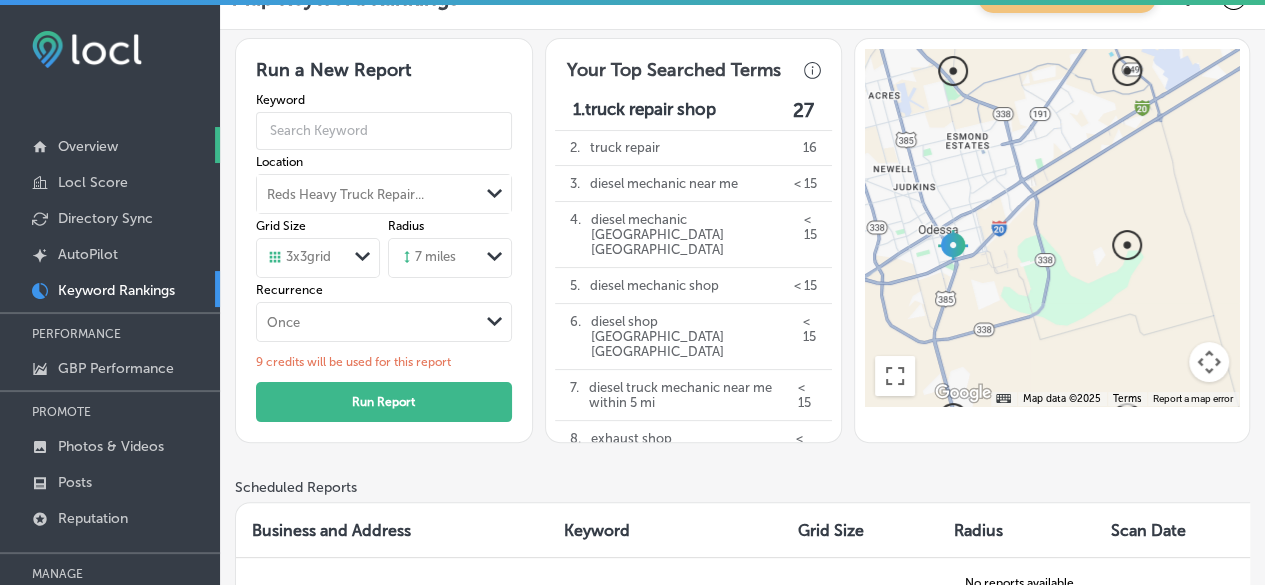 click on "Overview" at bounding box center [110, 145] 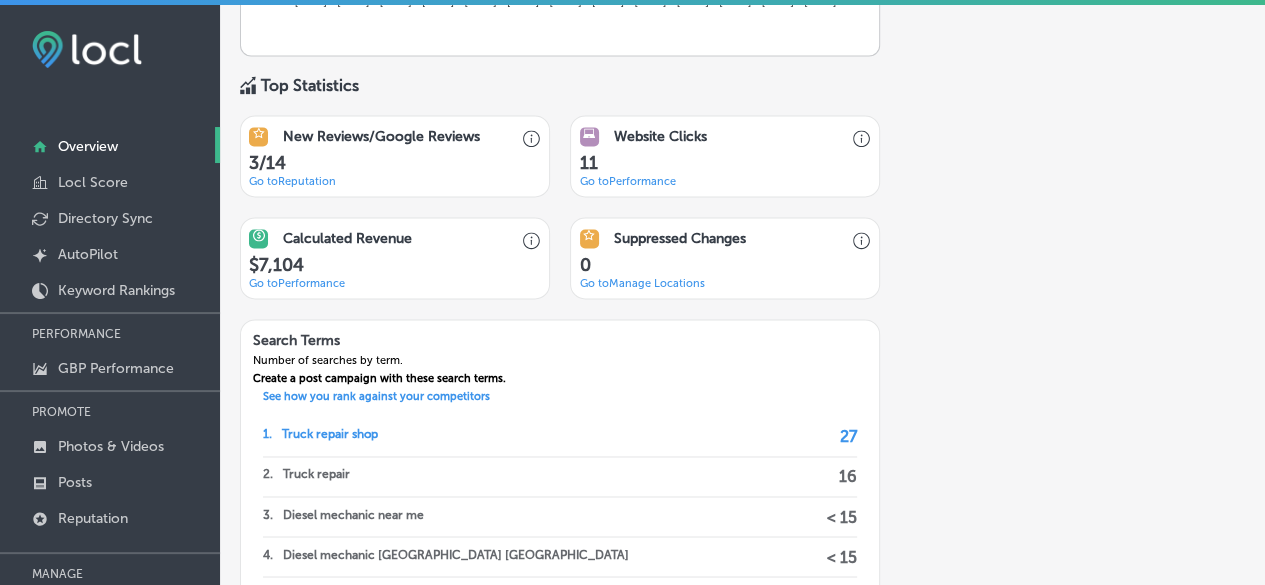 scroll, scrollTop: 1500, scrollLeft: 0, axis: vertical 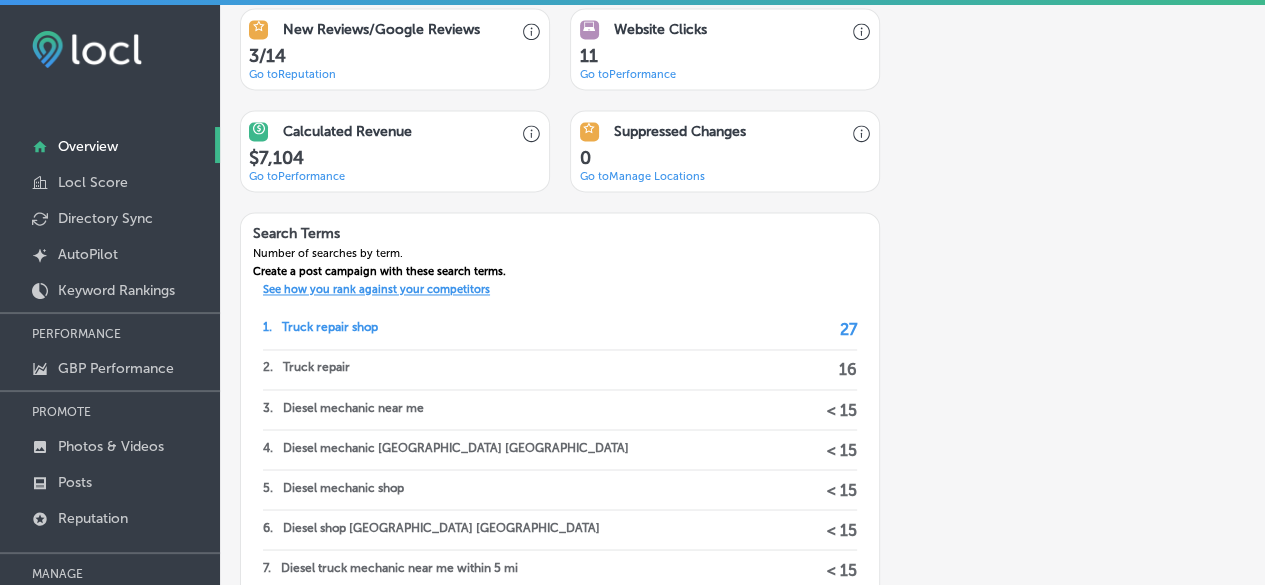 click on "See how you rank against your competitors" at bounding box center (376, 292) 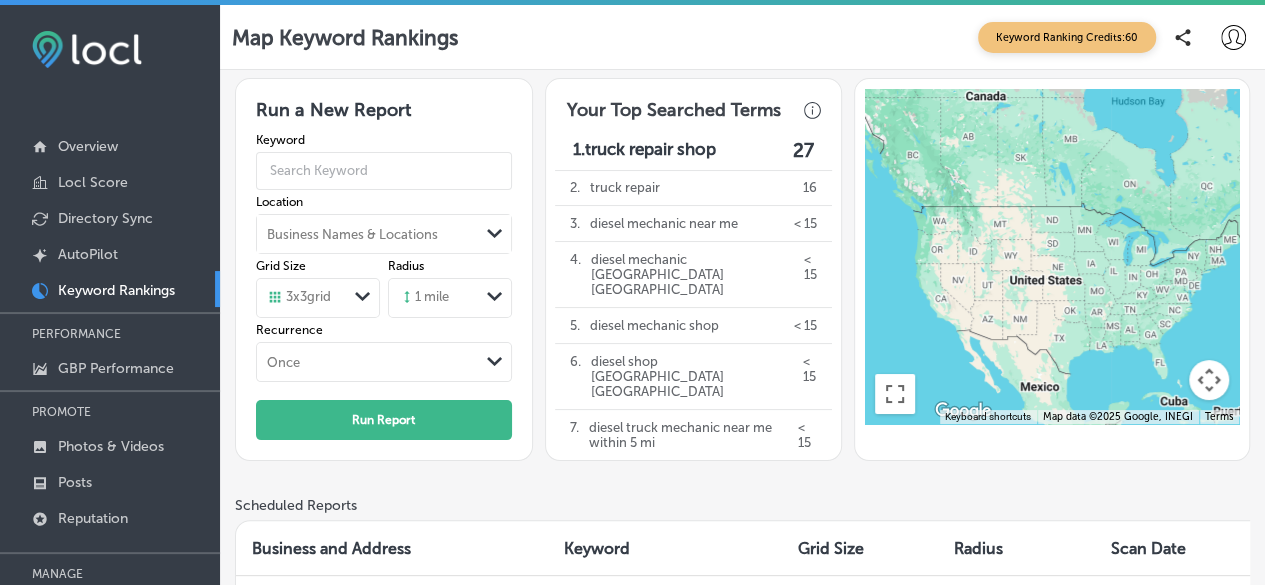 drag, startPoint x: 302, startPoint y: 289, endPoint x: 234, endPoint y: 297, distance: 68.46897 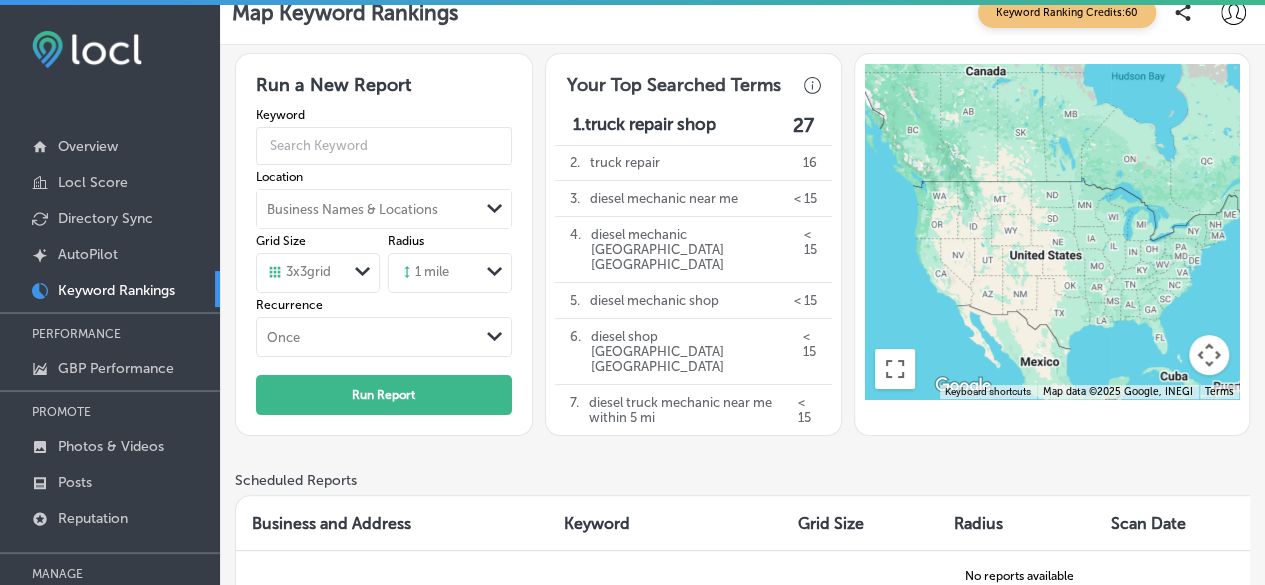scroll, scrollTop: 0, scrollLeft: 0, axis: both 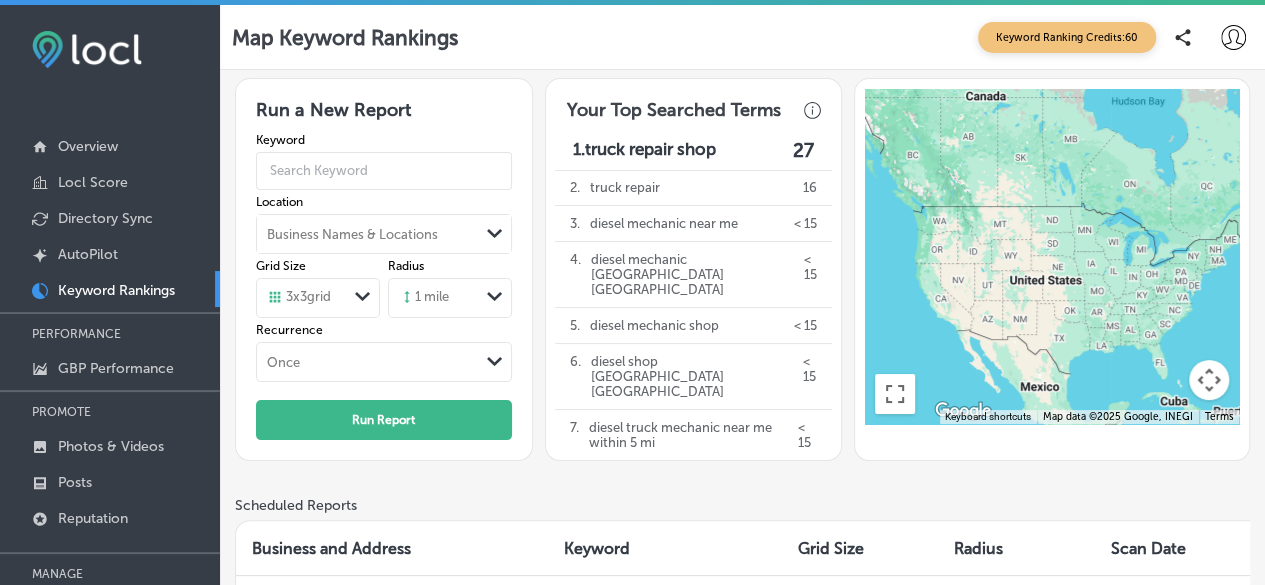 click on "Path
Created with Sketch." at bounding box center (495, 234) 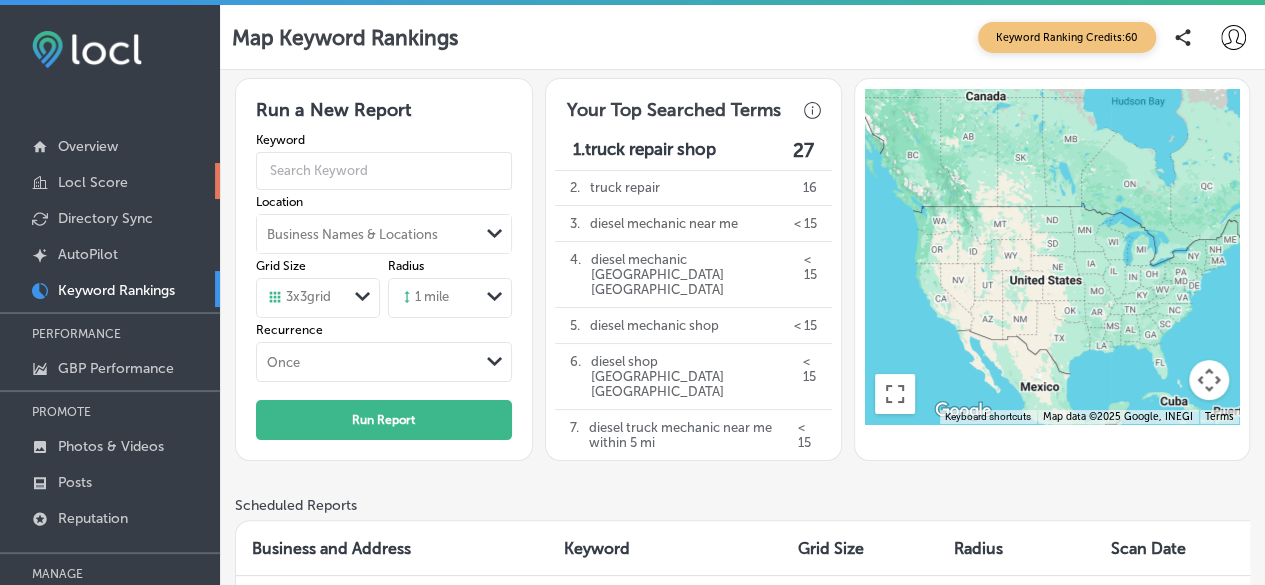 click on "Locl Score" at bounding box center (93, 182) 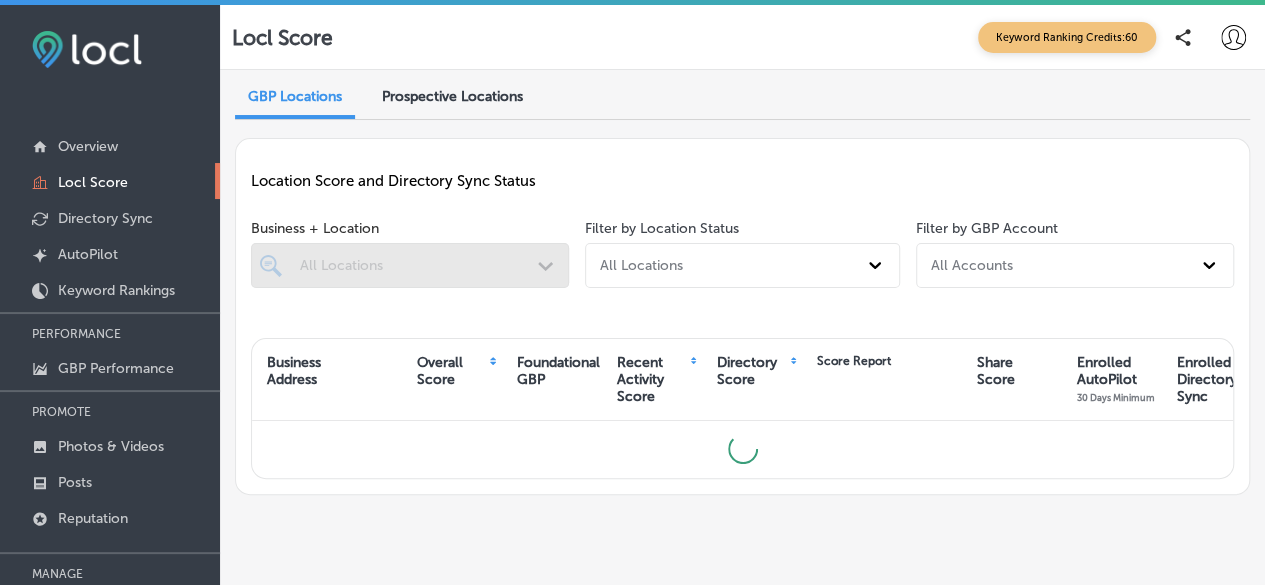 click on "Locl Score" at bounding box center [93, 182] 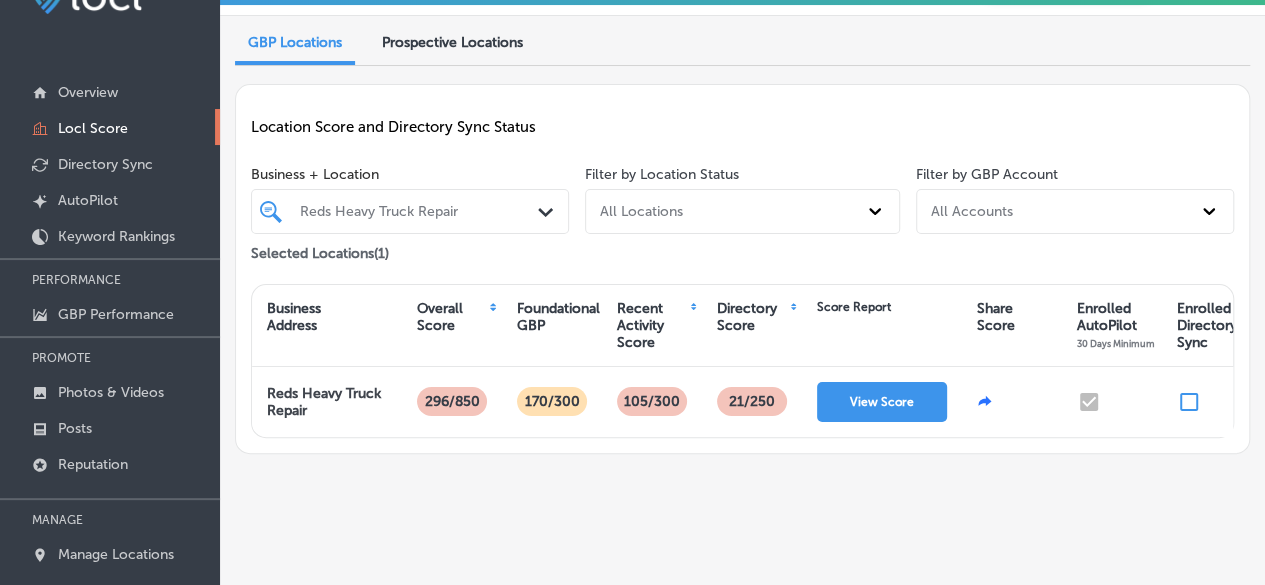 scroll, scrollTop: 82, scrollLeft: 0, axis: vertical 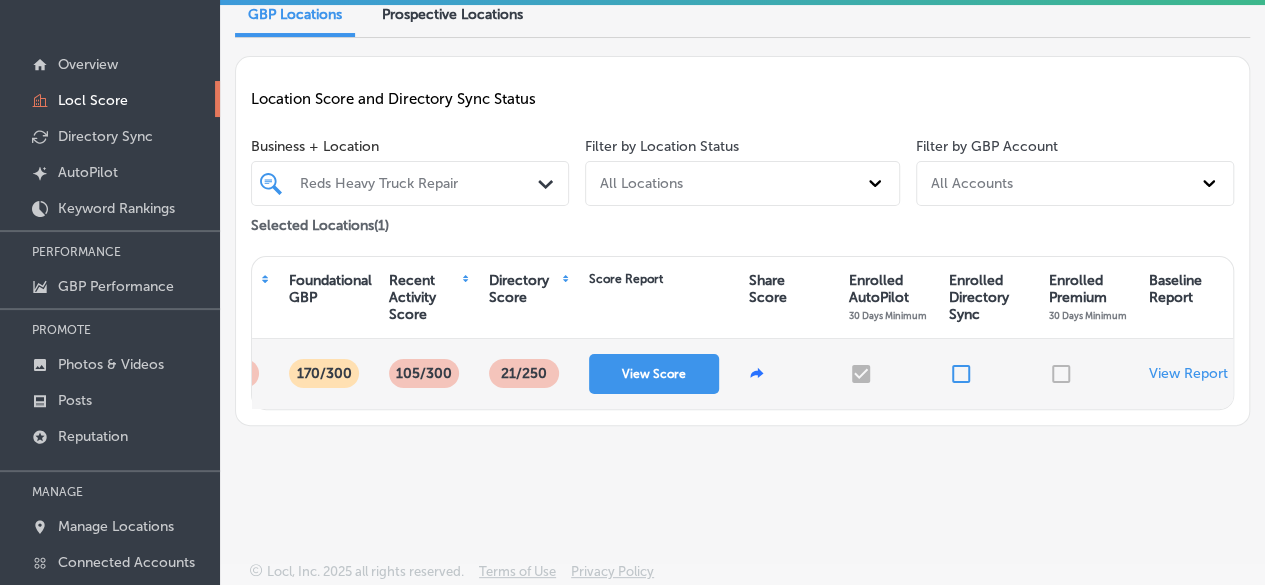 drag, startPoint x: 1046, startPoint y: 365, endPoint x: 988, endPoint y: 354, distance: 59.03389 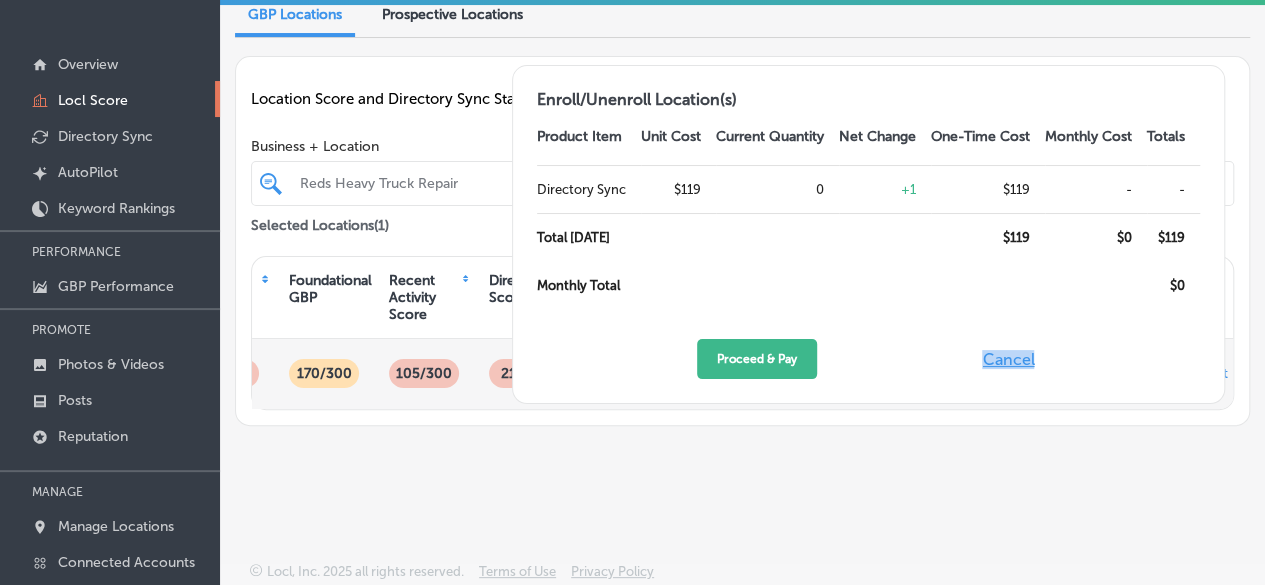 click on "Proceed & Pay Cancel" 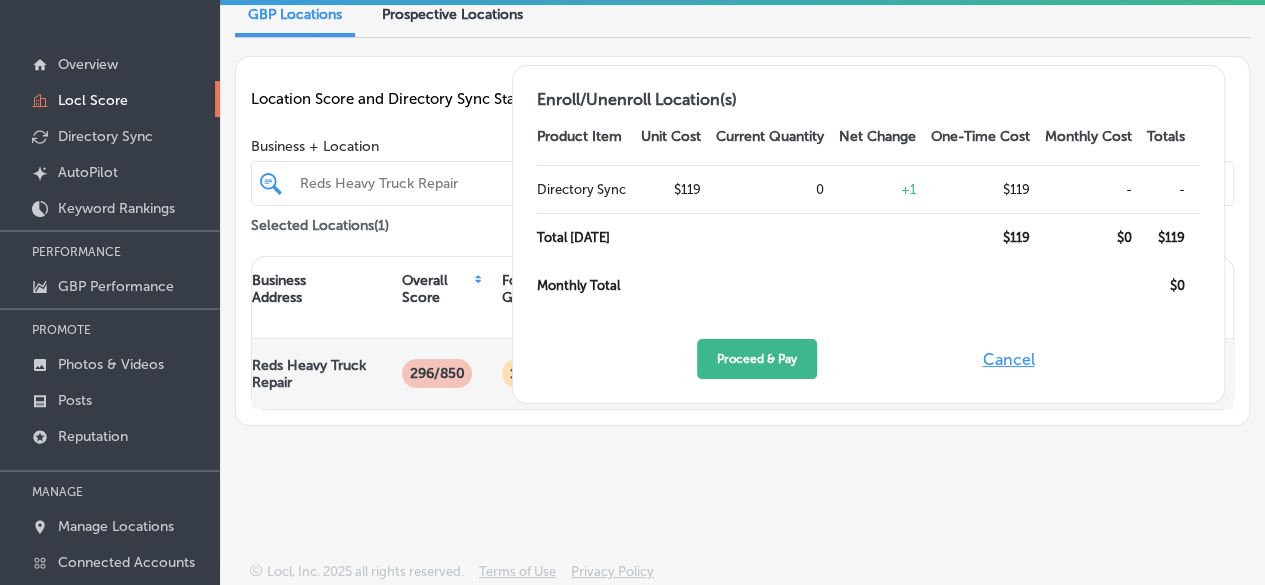 scroll, scrollTop: 0, scrollLeft: 0, axis: both 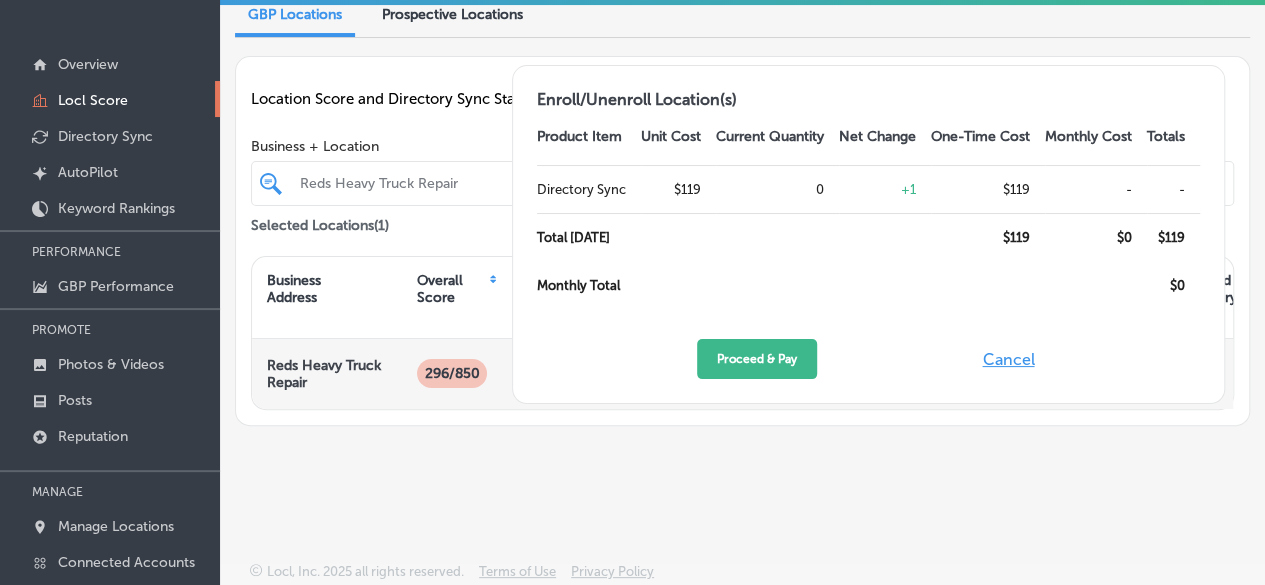 click on "Location Score and Directory Sync Status Business + Location
Reds Heavy Truck Repair
Path
Created with Sketch.
Selected Locations  ( 1 ) Filter by Location Status All Locations Filter by GBP Account All Accounts Enroll/Unenroll Location(s) Product Item    Unit Cost Current Quantity  Net Change  One-Time Cost Monthly Cost Totals Directory Sync $119 0 + 1 $119 - - Total [DATE] $ 119 $ 0 $ 119 Monthly Total   $ 0 Proceed & Pay Cancel Business Address Overall Score Foundational GBP Recent Activity Score Directory Score Score Report Share Score Enrolled AutoPilot 30 Days Minimum Enrolled Directory Sync Enrolled Premium 30 Days Minimum Baseline Report Reds Heavy Truck Repair 296/850 170/300 105/300 21 /250 View Score
View Report" at bounding box center [742, 241] 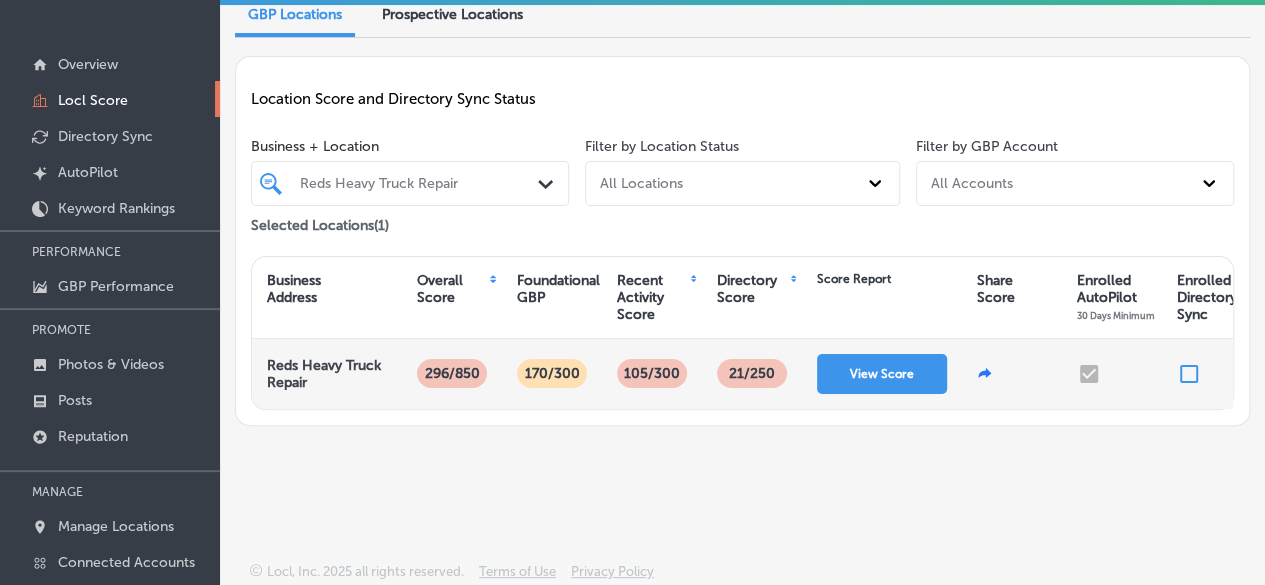 drag, startPoint x: 336, startPoint y: 223, endPoint x: 232, endPoint y: 250, distance: 107.44766 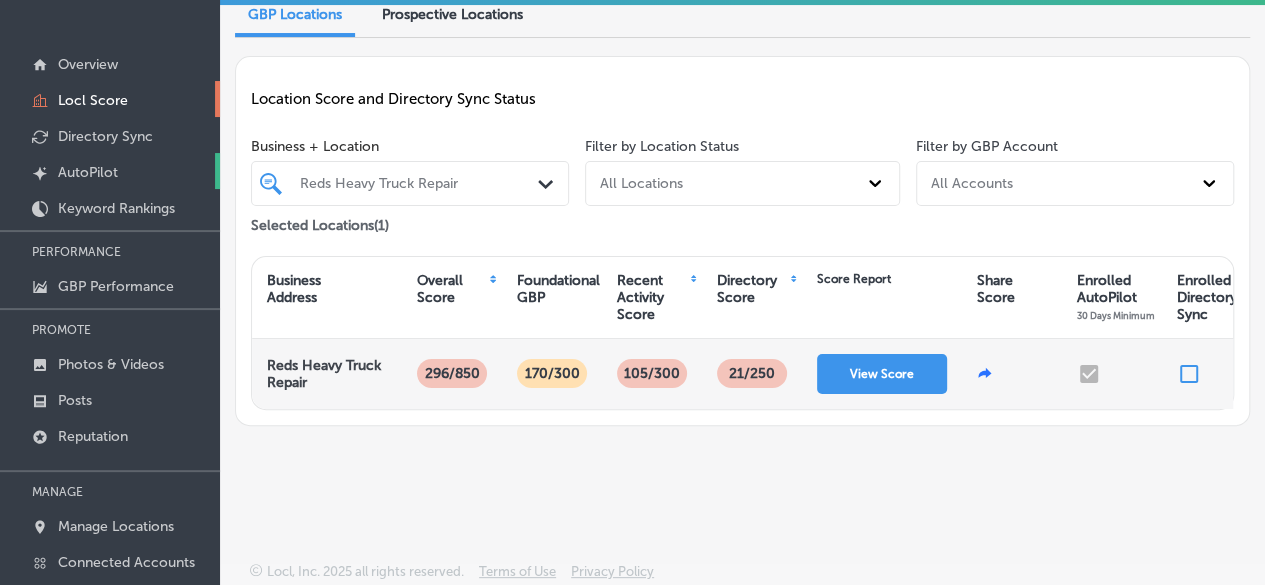 click on "AutoPilot" at bounding box center (88, 172) 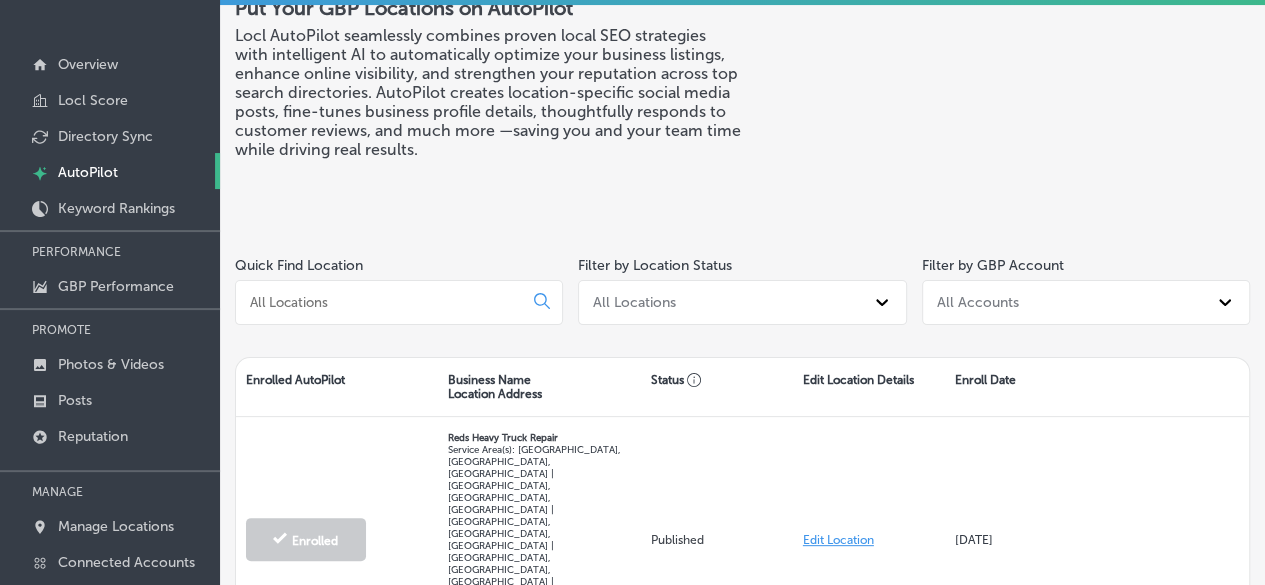 scroll, scrollTop: 300, scrollLeft: 0, axis: vertical 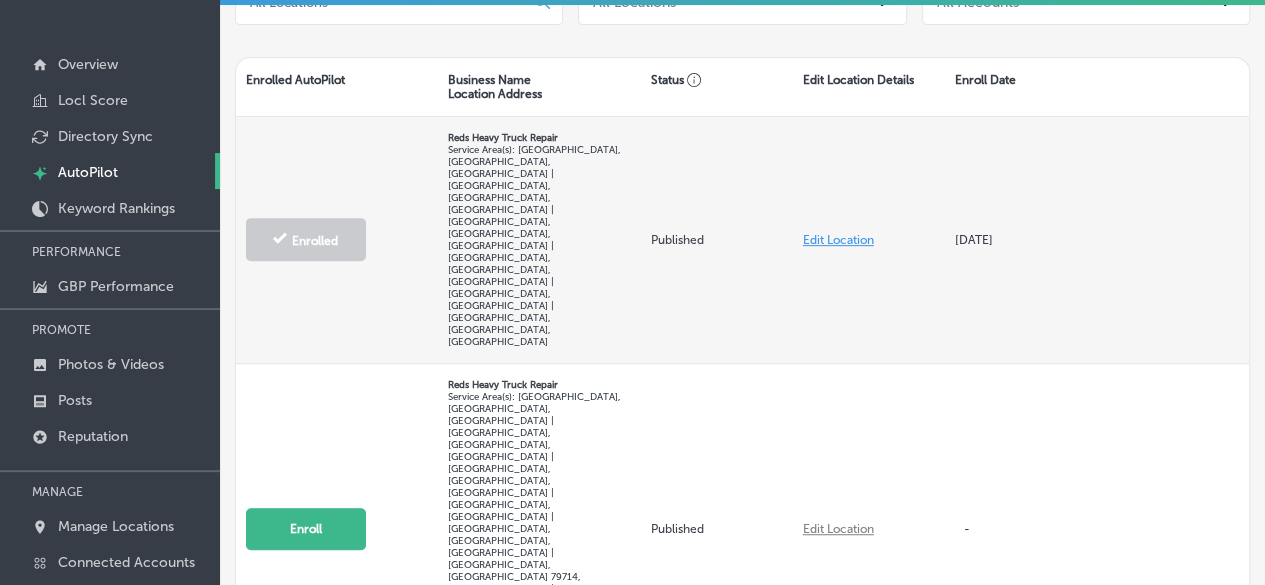 click on "Edit Location" at bounding box center (838, 240) 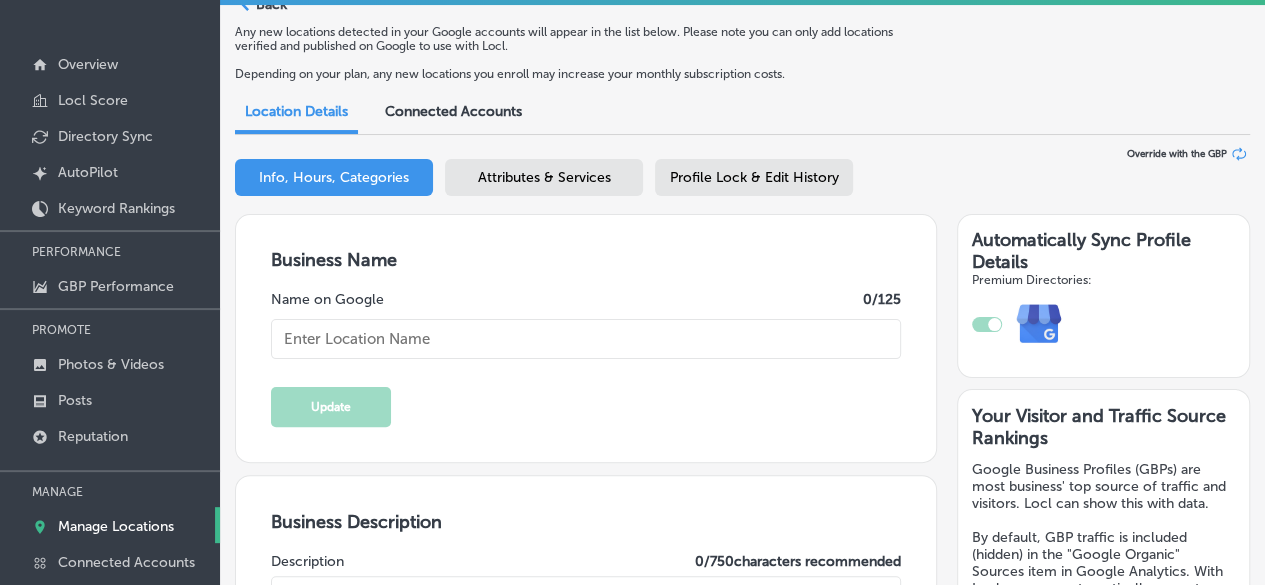 type on "Reds Heavy Truck Repair" 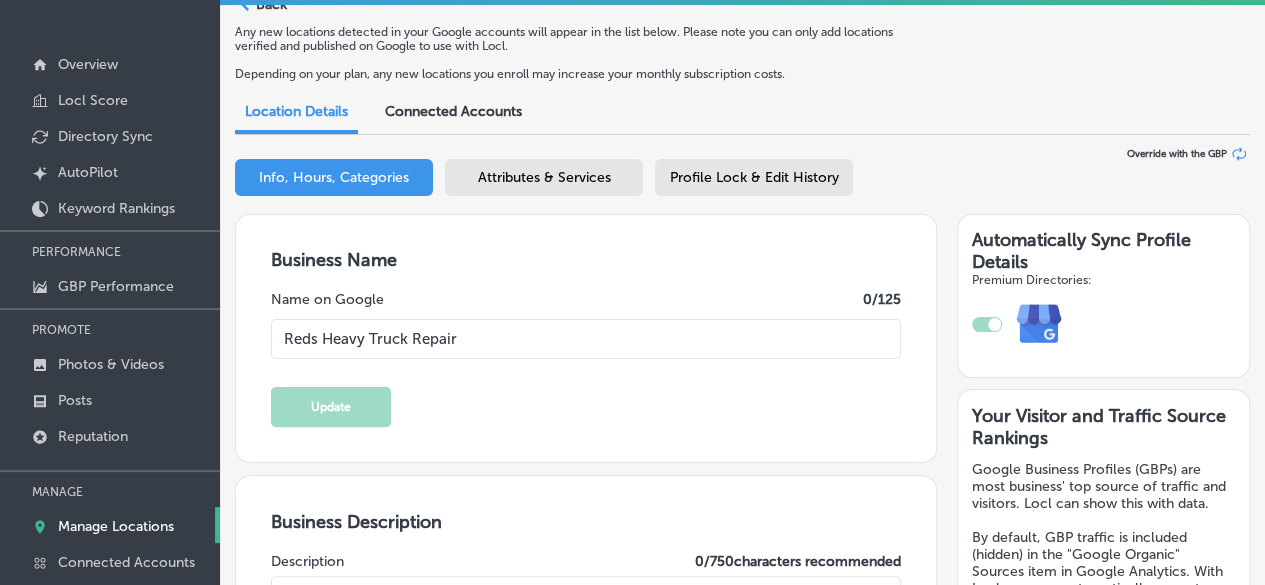 type on "At Reds Heavy Truck Repair, we specialize in keeping your trucks in peak condition. Our skilled technicians are dedicated to providing reliable service, from diagnostics to repairs. We pride ourselves on transparency and quality, ensuring you understand every step of the process. With our 24/7 mobile services, we bring expert truck repair directly to you. Whether you need routine maintenance or urgent repairs, we’re here to help. Trust Reds Heavy Truck Repair, your go-to truck repair shop, for all your needs. For those searching for a diesel mechanic near me or a diesel mechanic in [GEOGRAPHIC_DATA], [GEOGRAPHIC_DATA], look no further!" 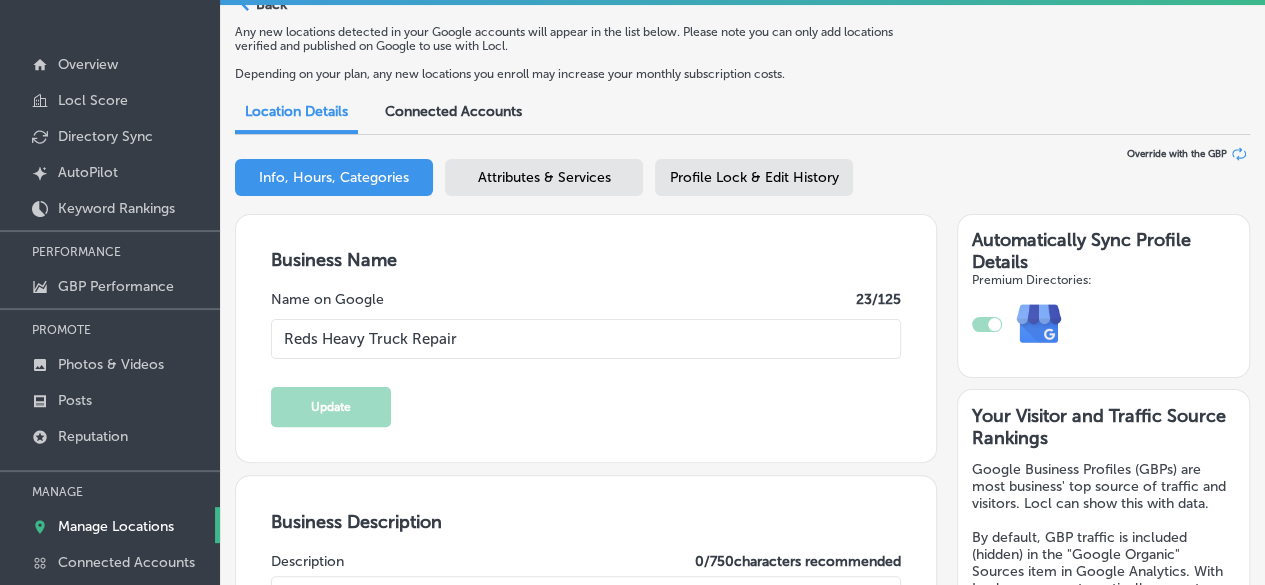 type on "US" 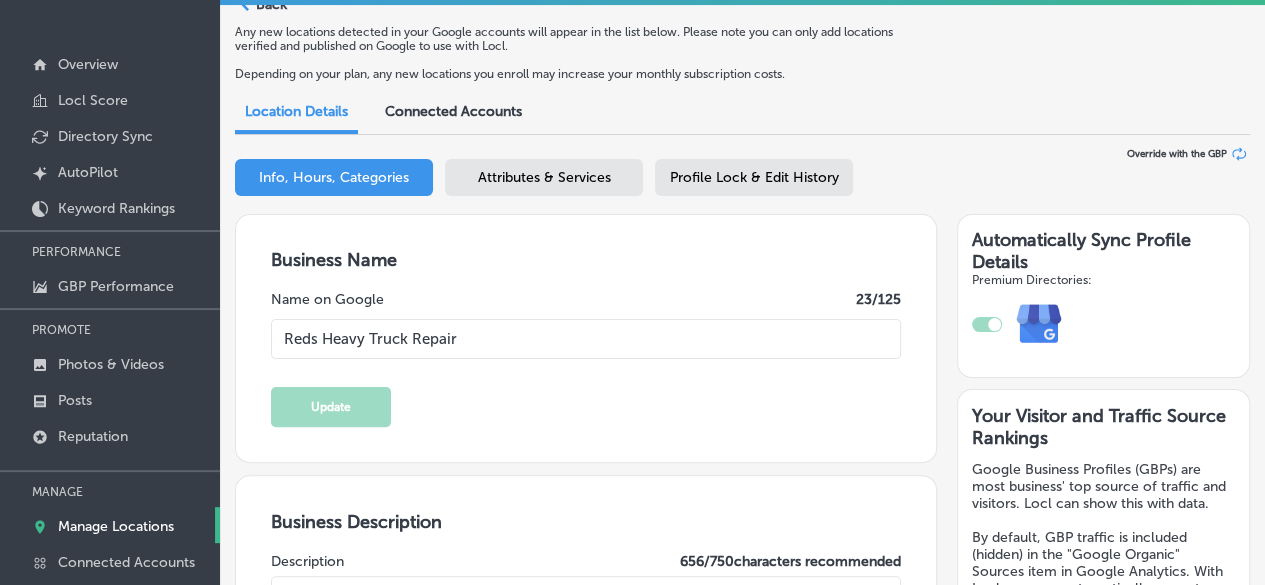 type on "[PHONE_NUMBER]" 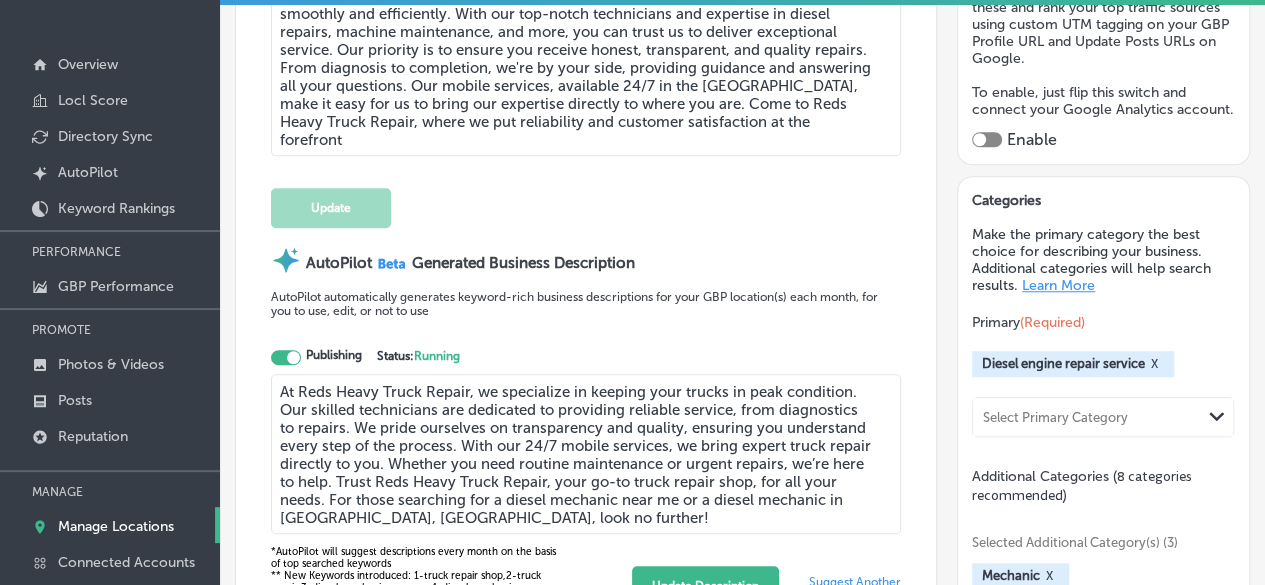 scroll, scrollTop: 600, scrollLeft: 0, axis: vertical 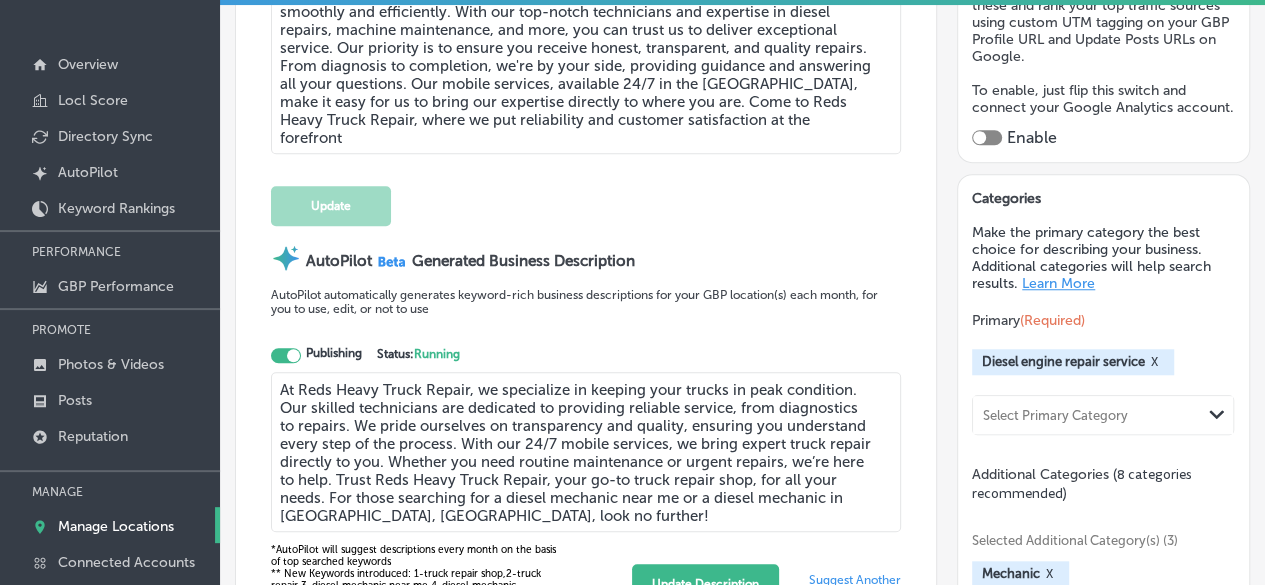drag, startPoint x: 980, startPoint y: 347, endPoint x: 943, endPoint y: 71, distance: 278.46902 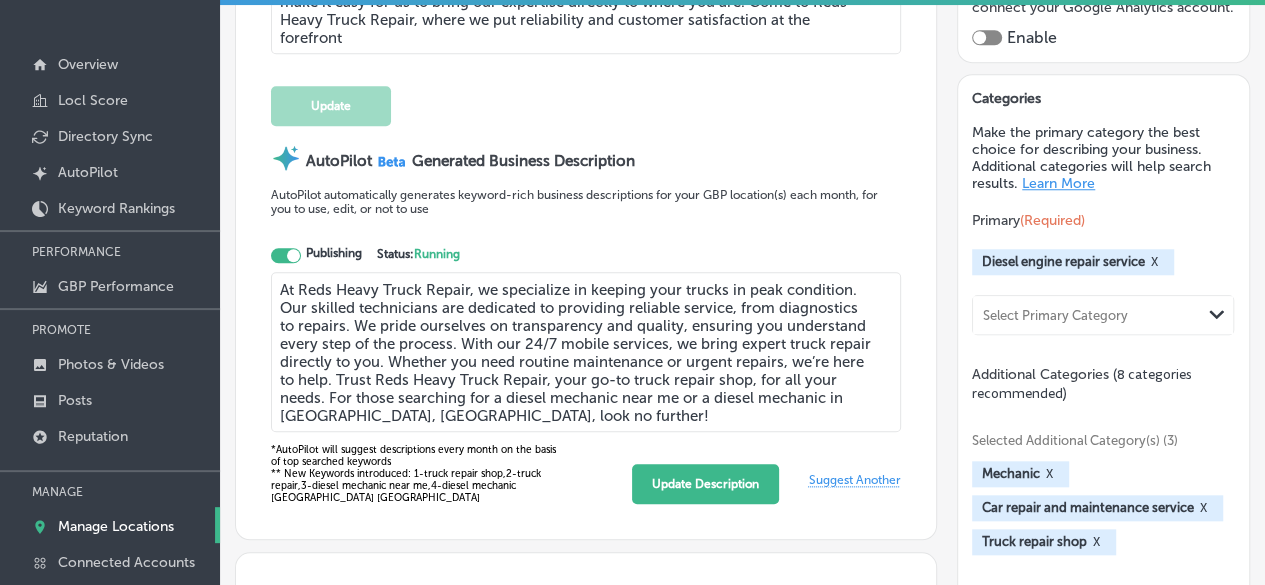scroll, scrollTop: 800, scrollLeft: 0, axis: vertical 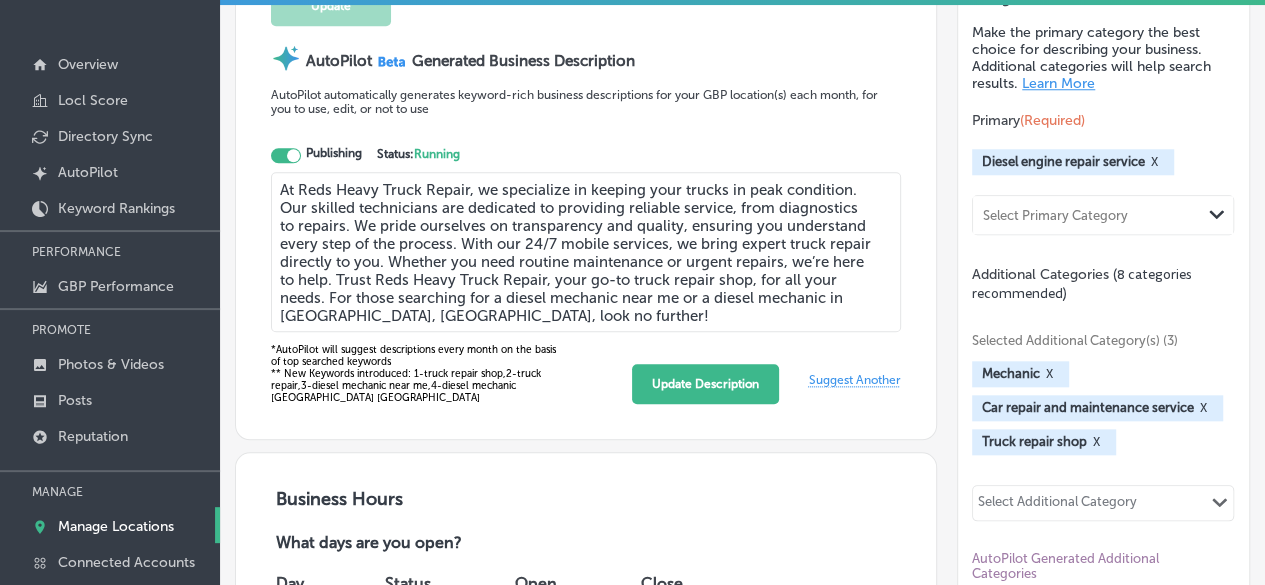click on "Suggest Another" at bounding box center [855, 380] 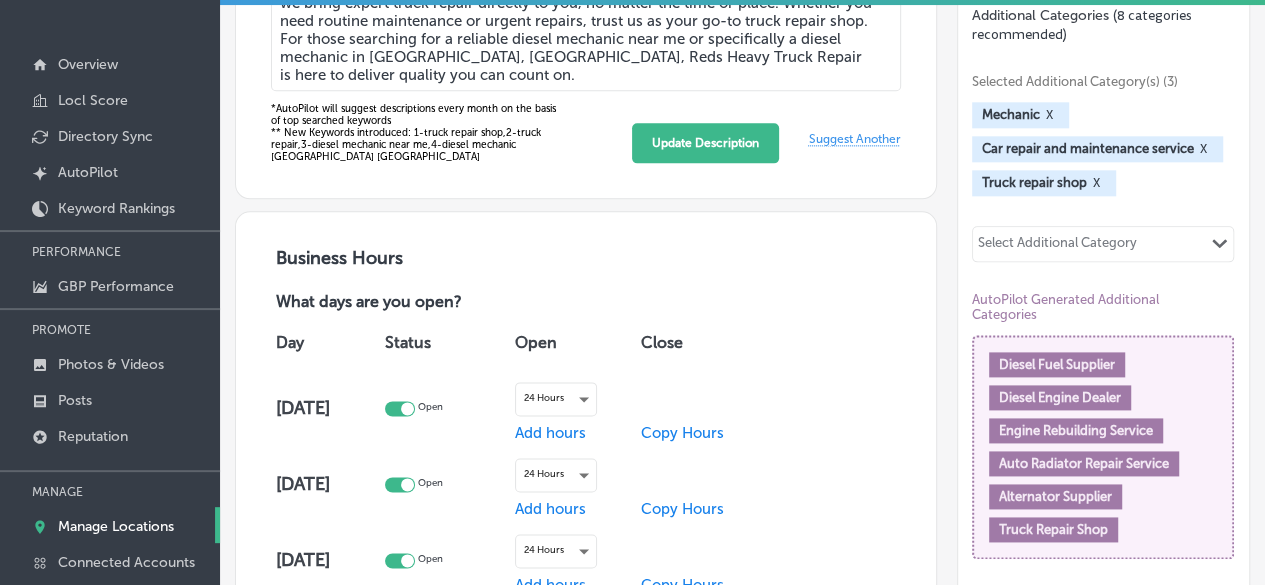 scroll, scrollTop: 1100, scrollLeft: 0, axis: vertical 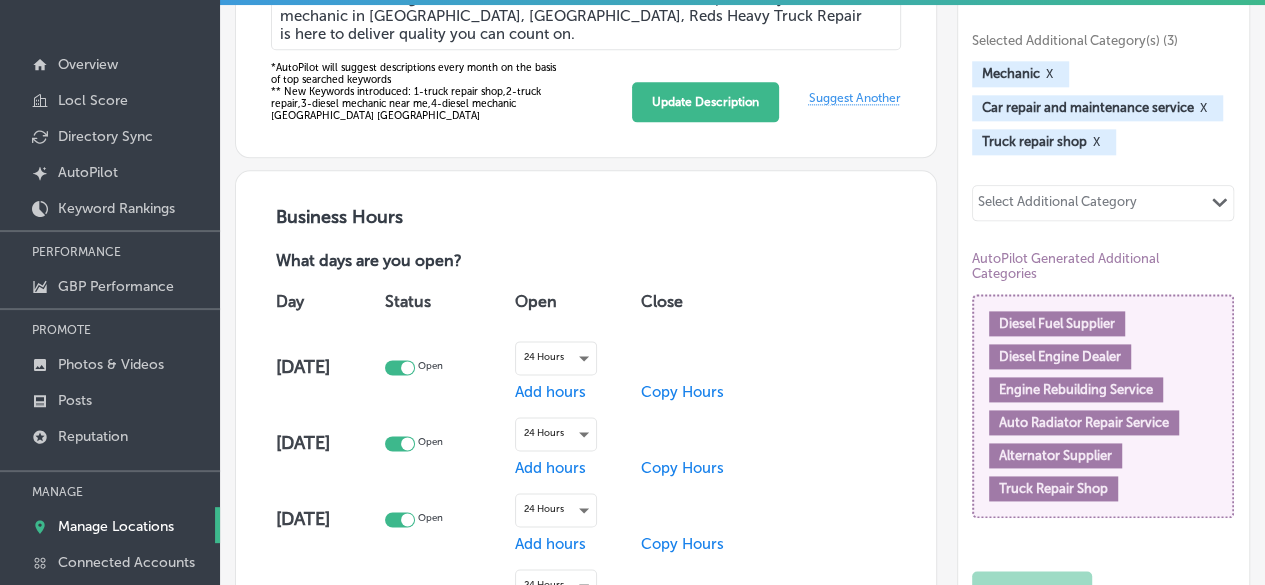 drag, startPoint x: 474, startPoint y: 80, endPoint x: 280, endPoint y: 103, distance: 195.35864 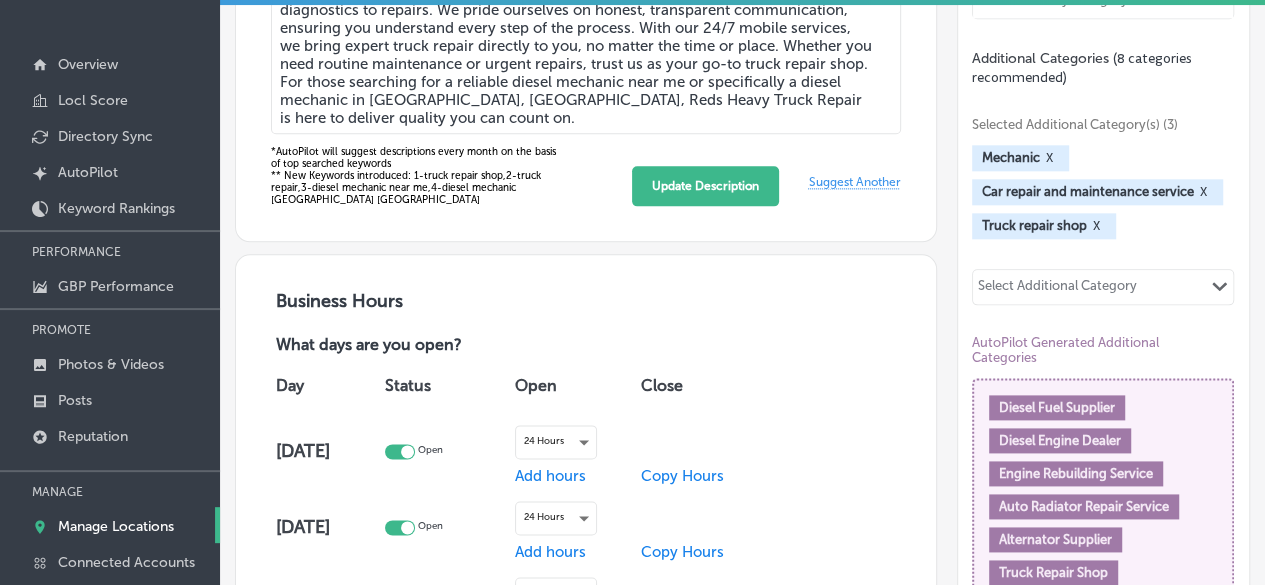 scroll, scrollTop: 900, scrollLeft: 0, axis: vertical 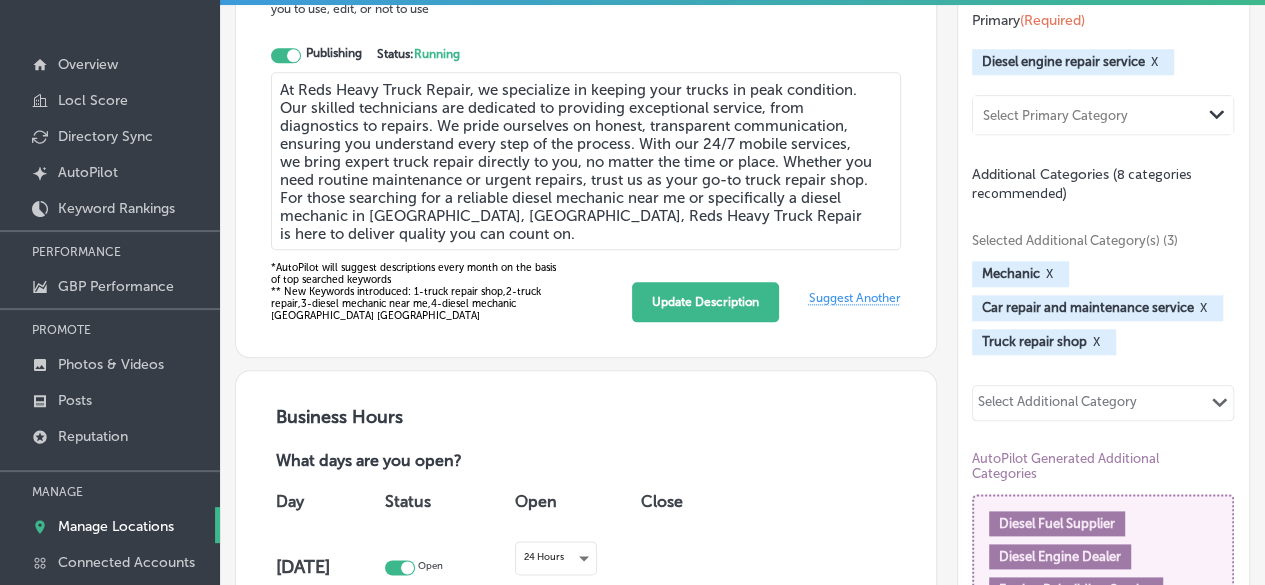drag, startPoint x: 353, startPoint y: 131, endPoint x: 246, endPoint y: 145, distance: 107.912 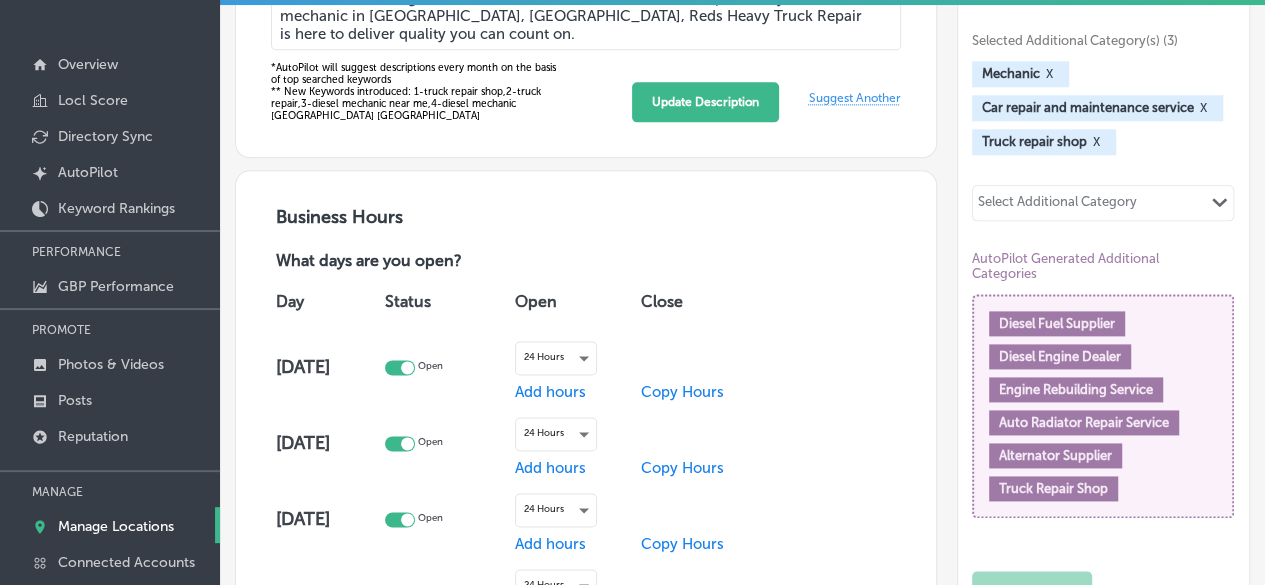 drag, startPoint x: 574, startPoint y: 237, endPoint x: 337, endPoint y: 137, distance: 257.23337 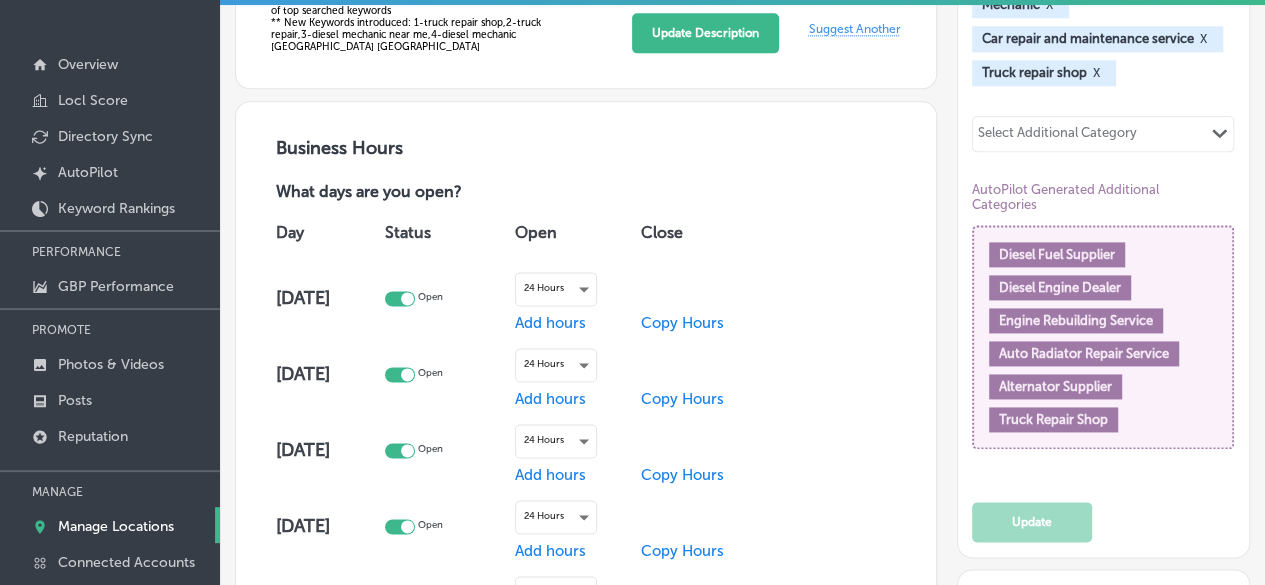 scroll, scrollTop: 1200, scrollLeft: 0, axis: vertical 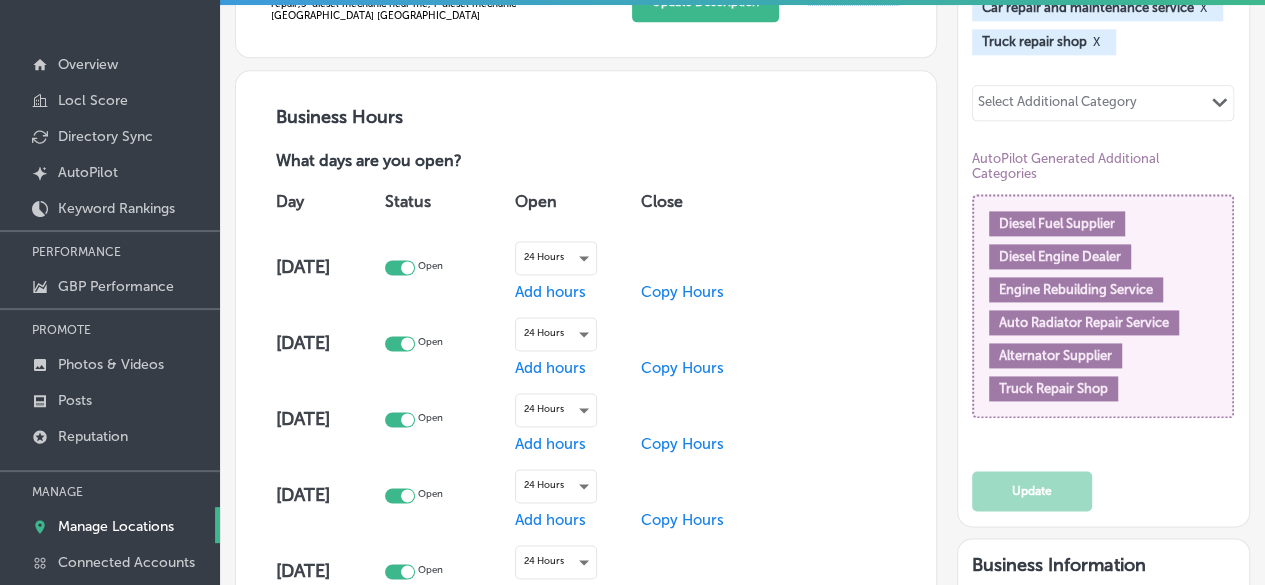 click on "Select Additional Category" at bounding box center [1057, 105] 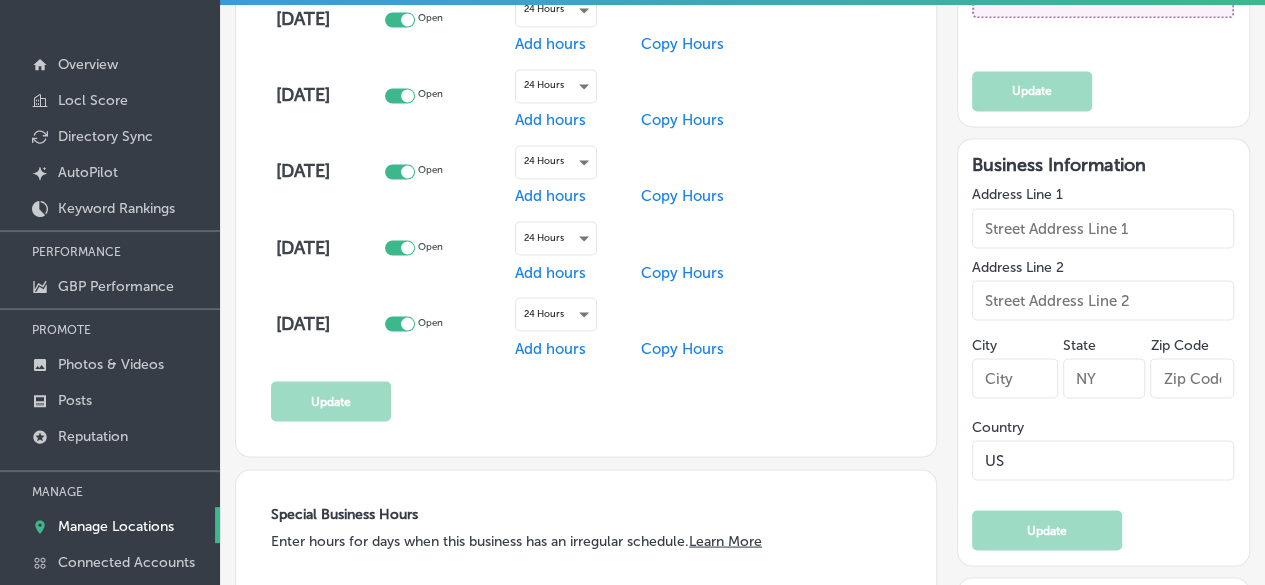 scroll, scrollTop: 1700, scrollLeft: 0, axis: vertical 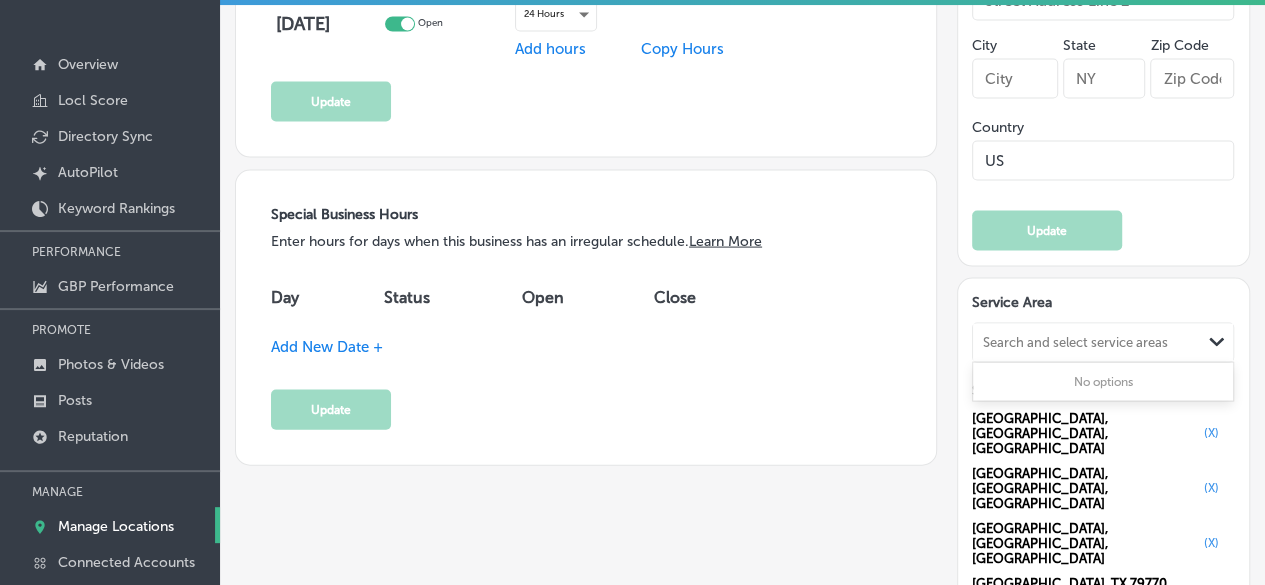 drag, startPoint x: 962, startPoint y: 379, endPoint x: 934, endPoint y: 433, distance: 60.827625 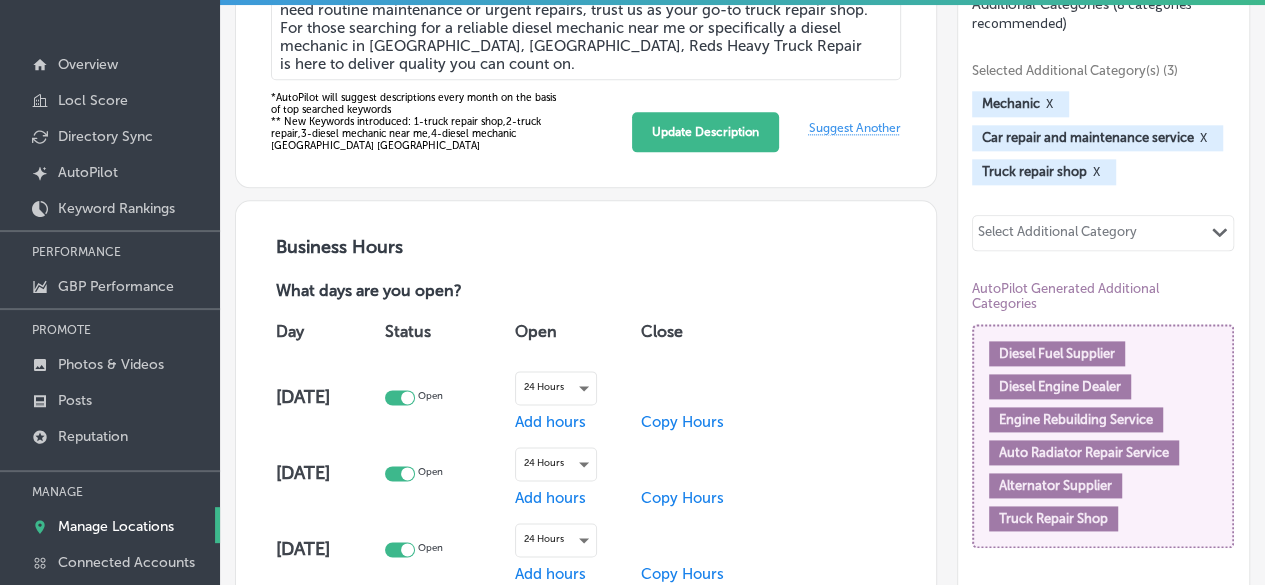 scroll, scrollTop: 900, scrollLeft: 0, axis: vertical 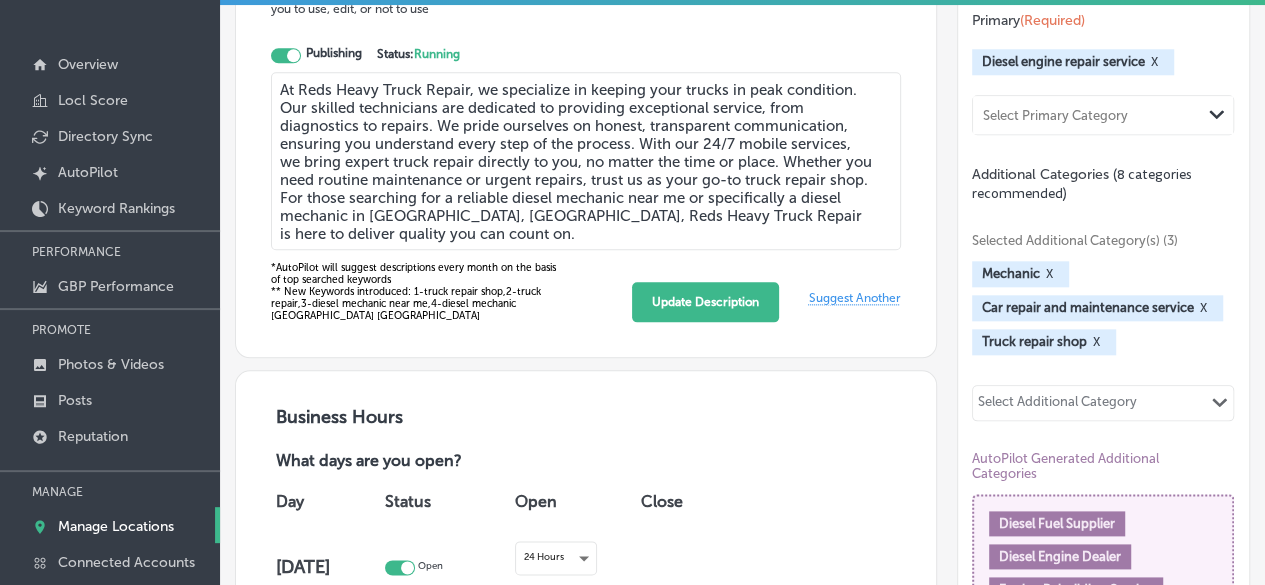 click on "*AutoPilot will suggest descriptions every month on the basis of top searched keywords  ** New Keywords introduced:   1- truck repair shop ,  2- truck repair ,  3- diesel mechanic near me ,  4- diesel mechanic [GEOGRAPHIC_DATA] [GEOGRAPHIC_DATA]" at bounding box center [416, 292] 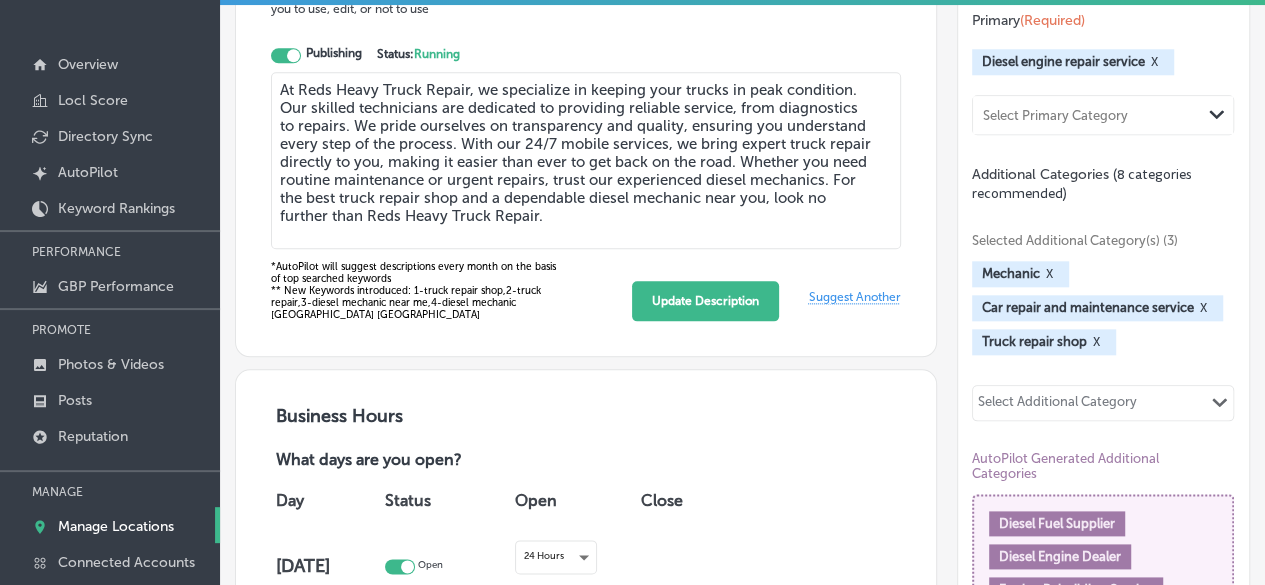 drag, startPoint x: 688, startPoint y: 120, endPoint x: 570, endPoint y: 243, distance: 170.4494 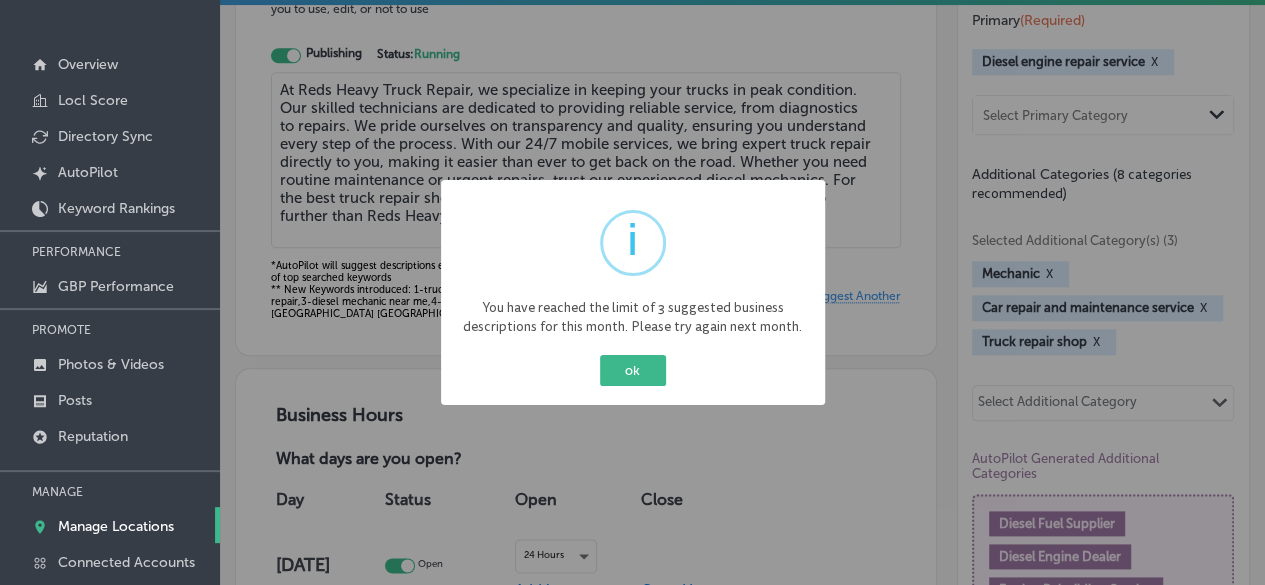 scroll, scrollTop: 901, scrollLeft: 0, axis: vertical 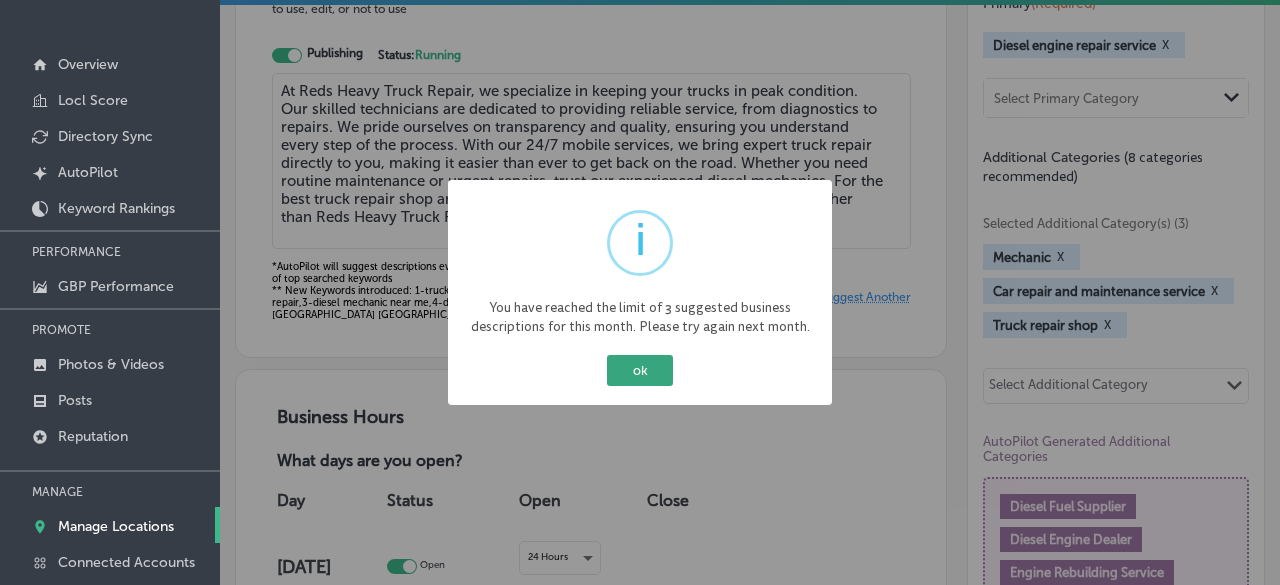 click on "ok" at bounding box center (640, 370) 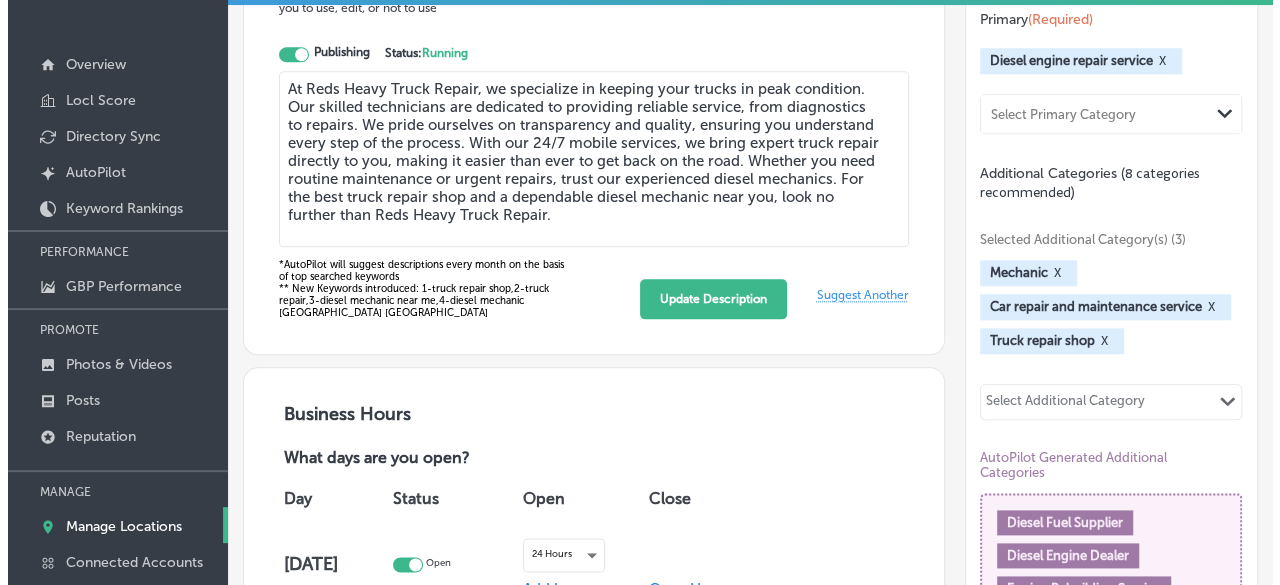 scroll, scrollTop: 900, scrollLeft: 0, axis: vertical 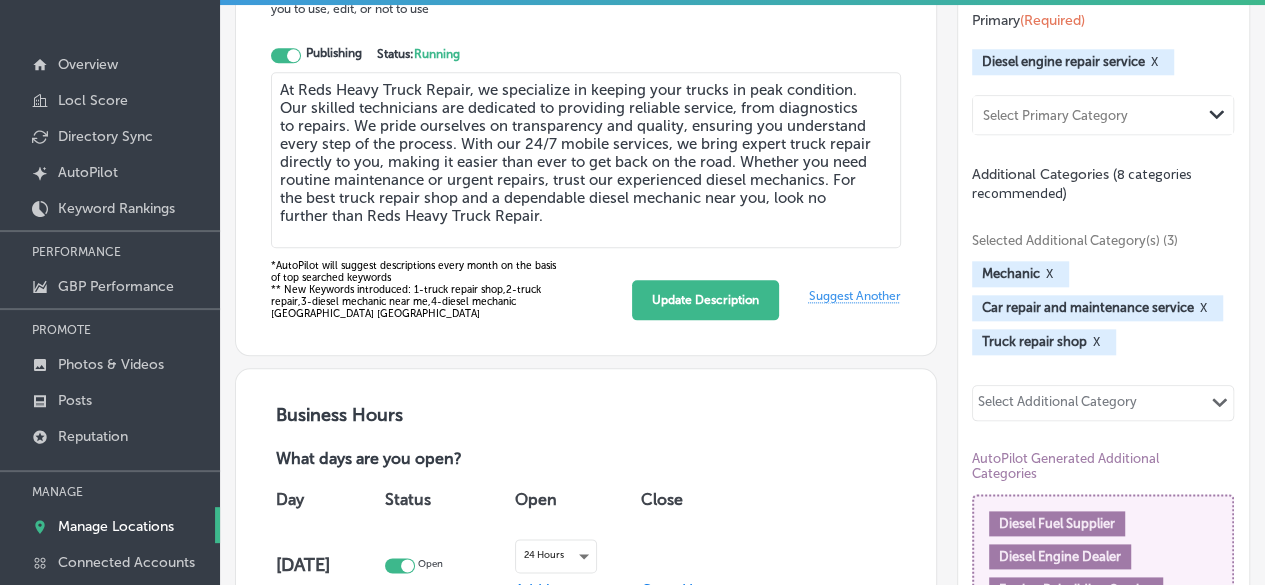 drag, startPoint x: 685, startPoint y: 124, endPoint x: 364, endPoint y: 129, distance: 321.03894 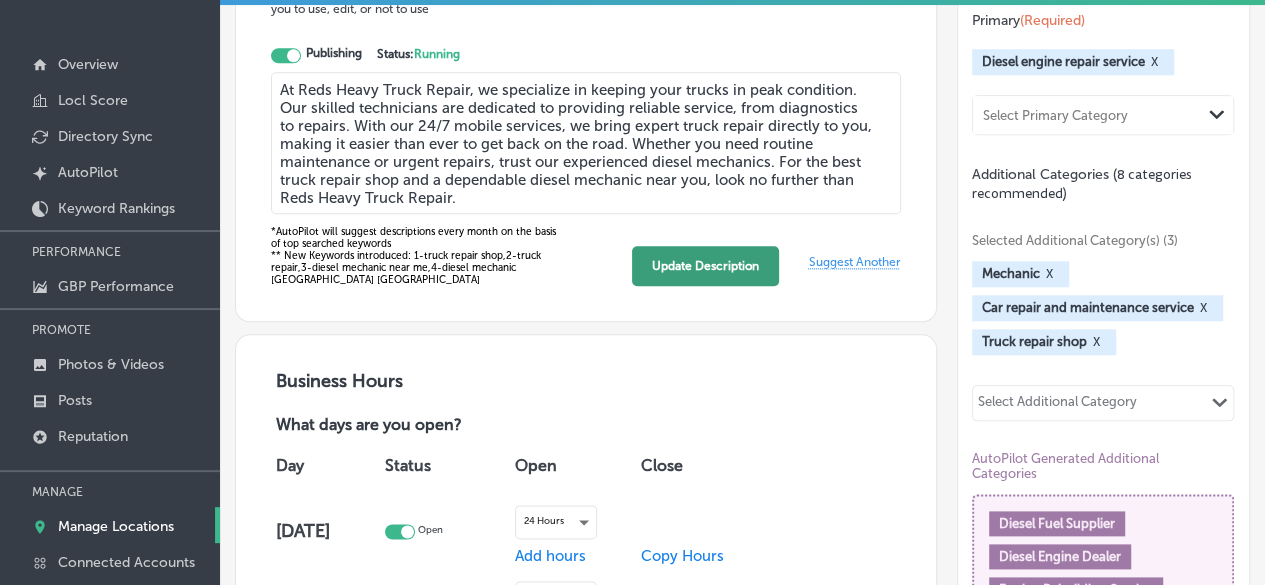 type on "At Reds Heavy Truck Repair, we specialize in keeping your trucks in peak condition. Our skilled technicians are dedicated to providing reliable service, from diagnostics to repairs. With our 24/7 mobile services, we bring expert truck repair directly to you, making it easier than ever to get back on the road. Whether you need routine maintenance or urgent repairs, trust our experienced diesel mechanics. For the best truck repair shop and a dependable diesel mechanic near you, look no further than Reds Heavy Truck Repair." 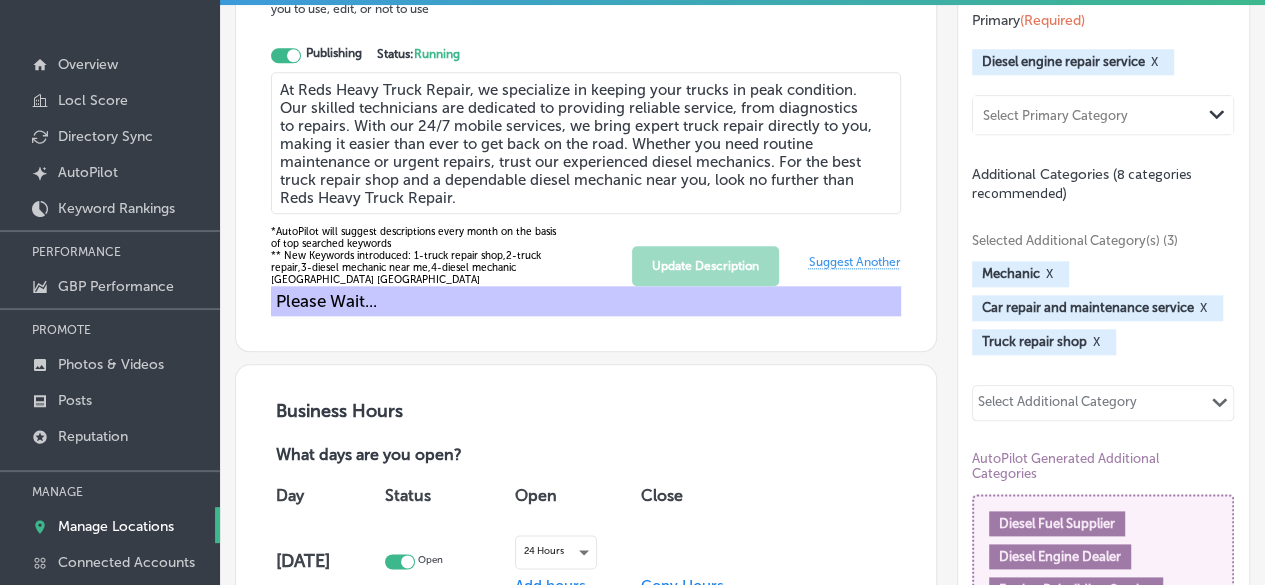 type on "At Reds Heavy Truck Repair, we specialize in keeping your trucks in peak condition. Our skilled technicians are dedicated to providing reliable service, from diagnostics to repairs. With our 24/7 mobile services, we bring expert truck repair directly to you, making it easier than ever to get back on the road. Whether you need routine maintenance or urgent repairs, trust our experienced diesel mechanics. For the best truck repair shop and a dependable diesel mechanic near you, look no further than Reds Heavy Truck Repair." 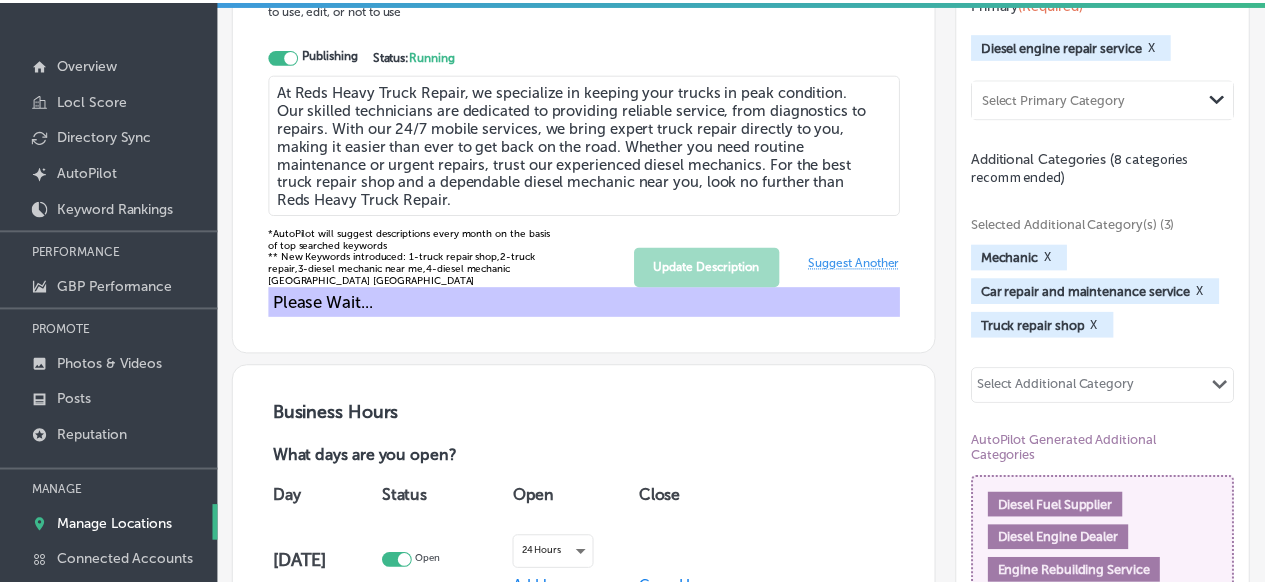 scroll, scrollTop: 900, scrollLeft: 0, axis: vertical 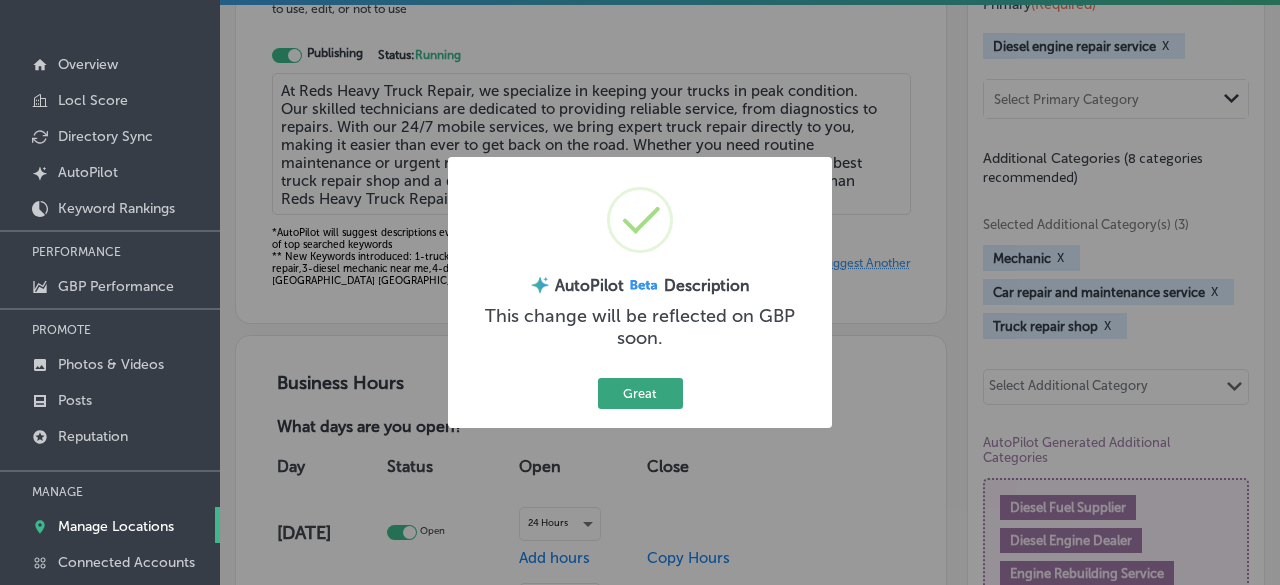 click on "Great" at bounding box center [640, 393] 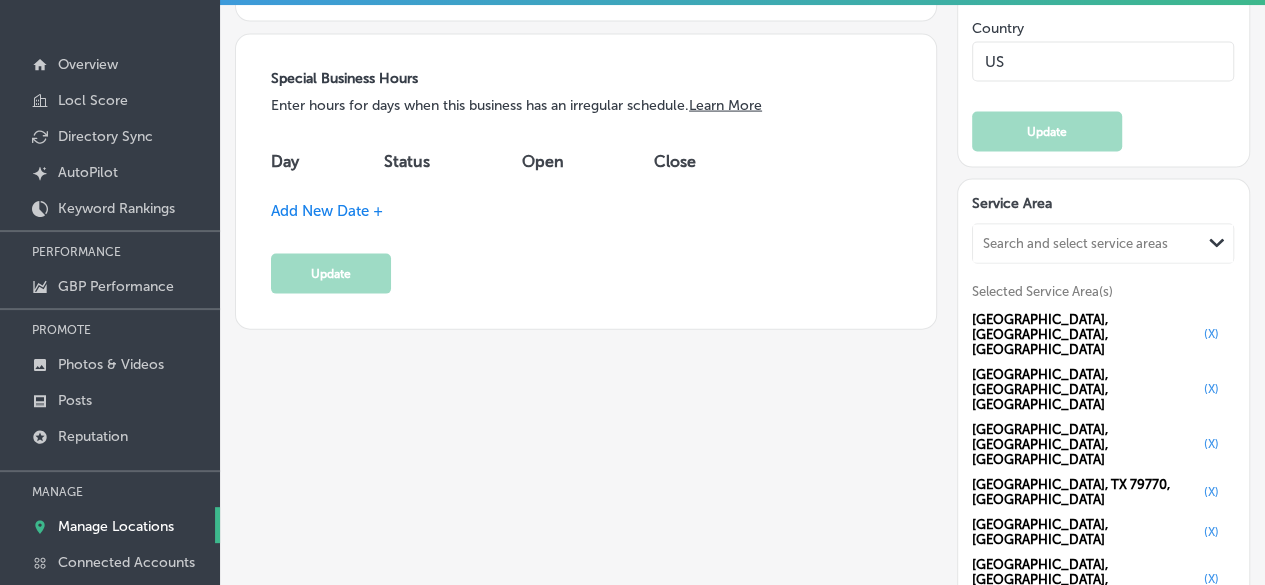 scroll, scrollTop: 2098, scrollLeft: 0, axis: vertical 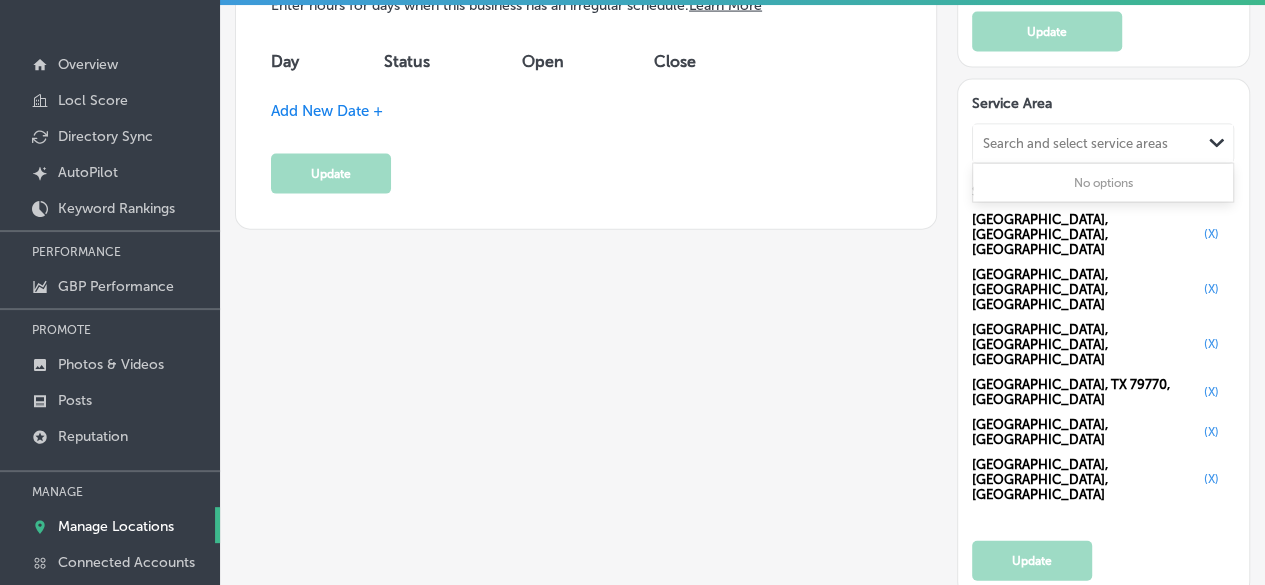 click on "Search and select service areas" at bounding box center (1075, 143) 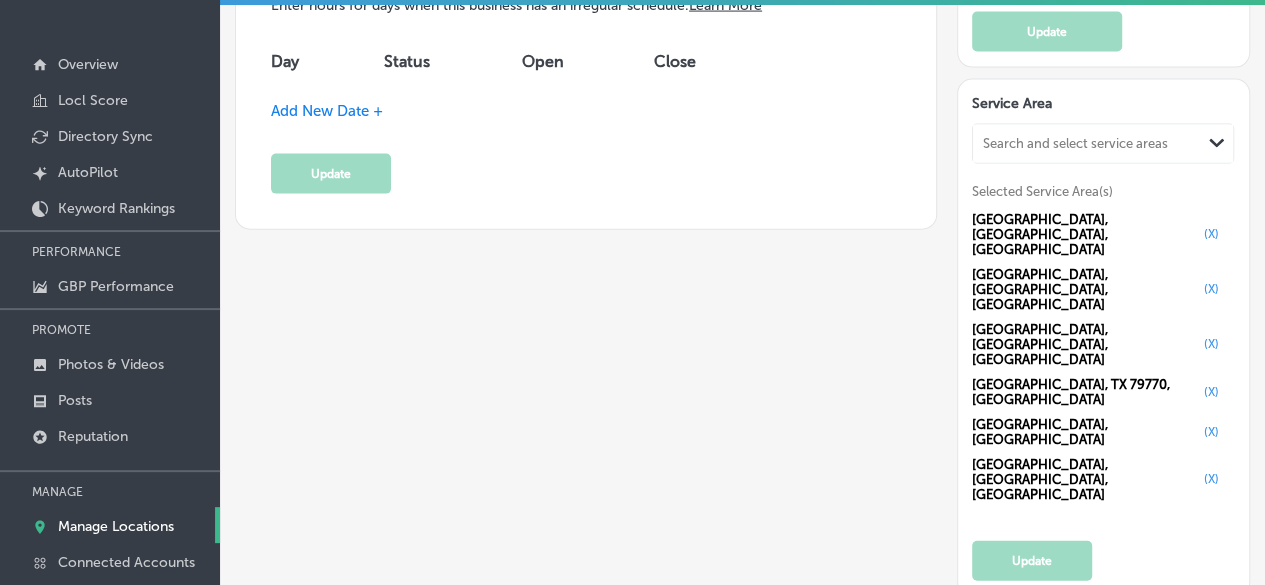 click on "Path
Created with Sketch." at bounding box center [1217, 144] 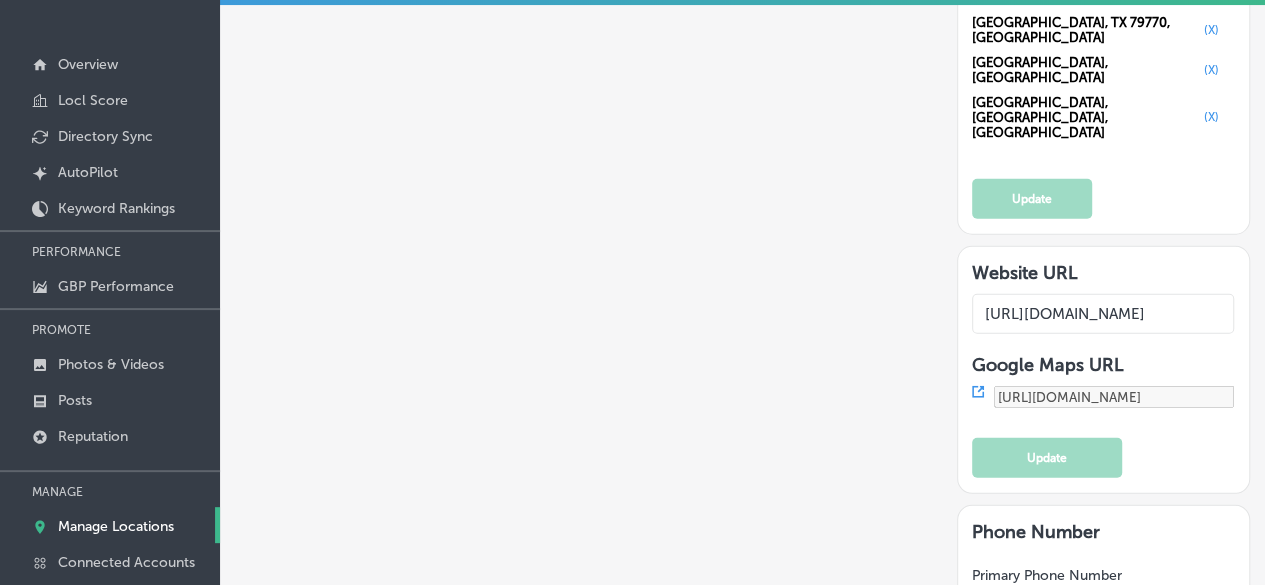 scroll, scrollTop: 2598, scrollLeft: 0, axis: vertical 